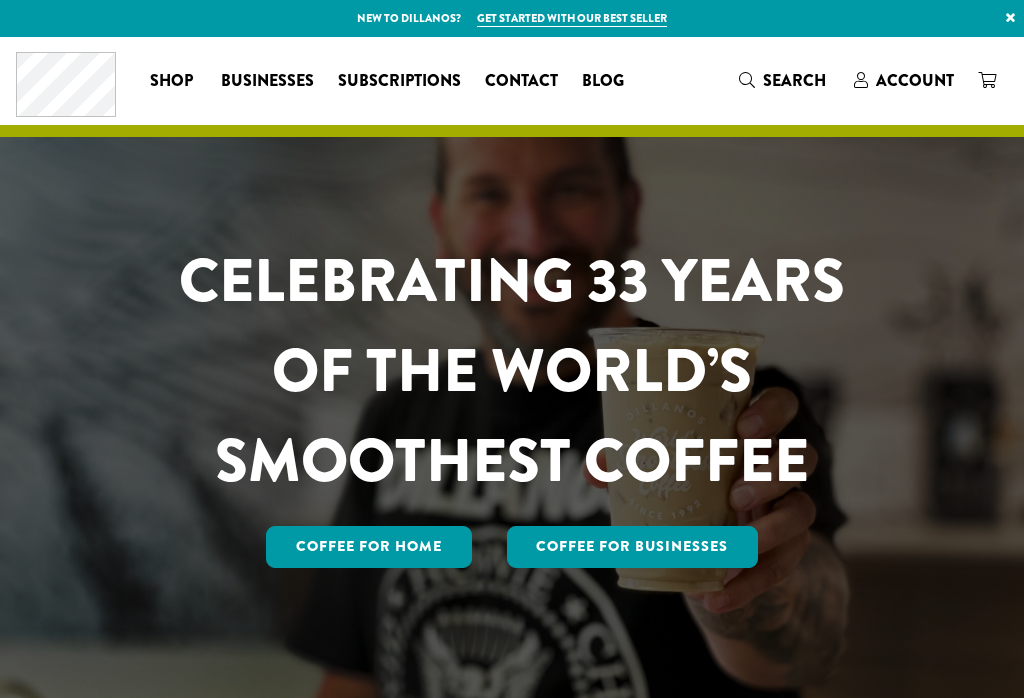 scroll, scrollTop: 0, scrollLeft: 0, axis: both 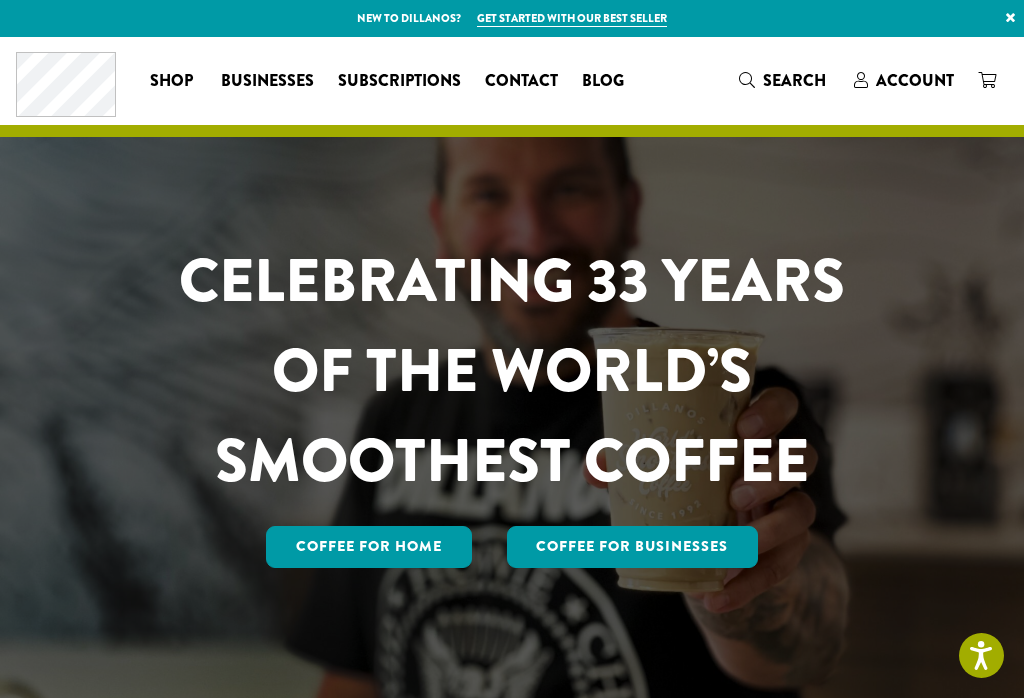 click on "Account" at bounding box center [915, 80] 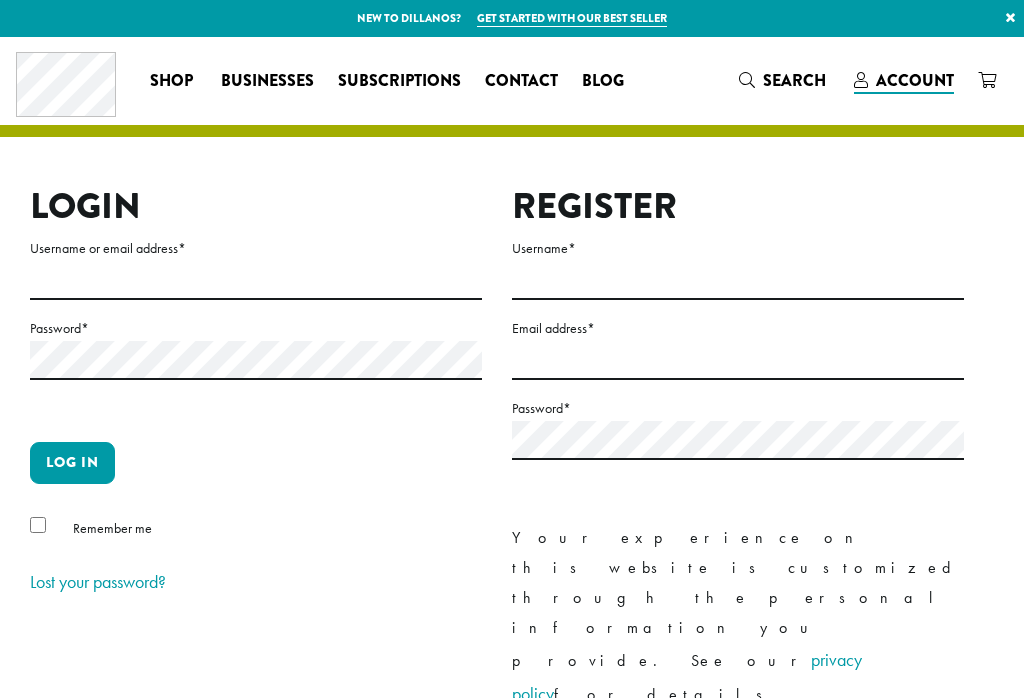 scroll, scrollTop: 0, scrollLeft: 0, axis: both 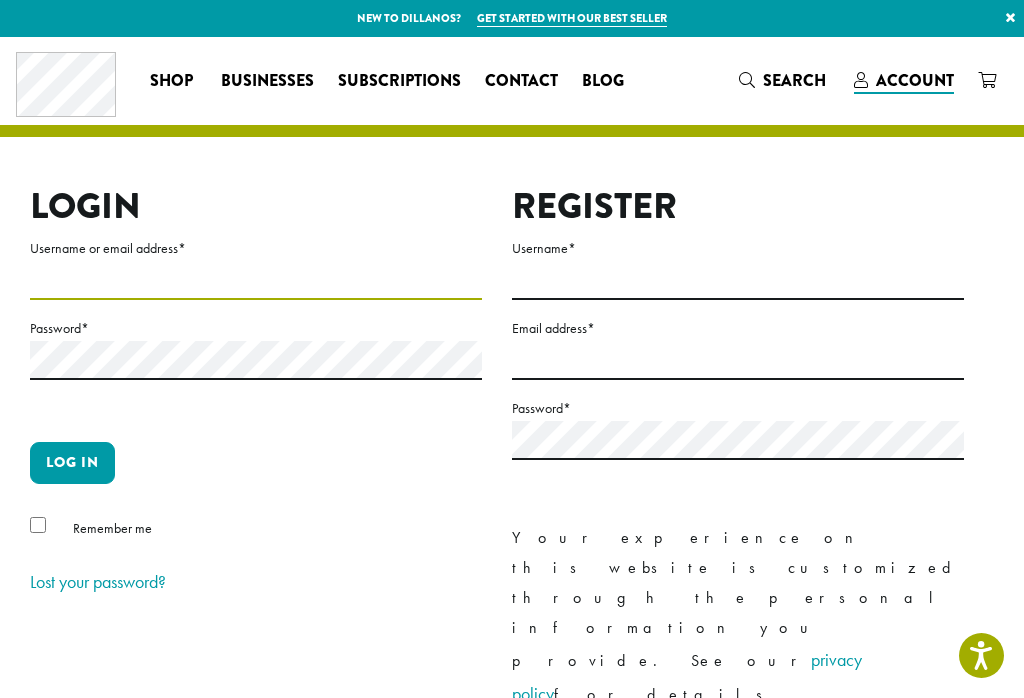 click on "Username or email address  *" at bounding box center (256, 280) 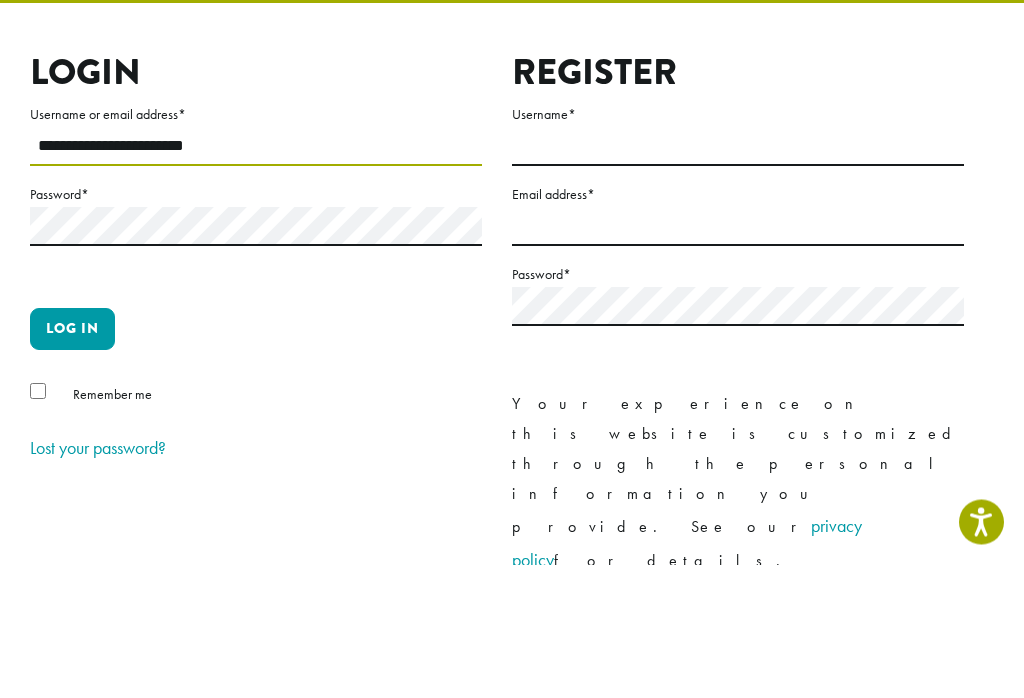 type on "**********" 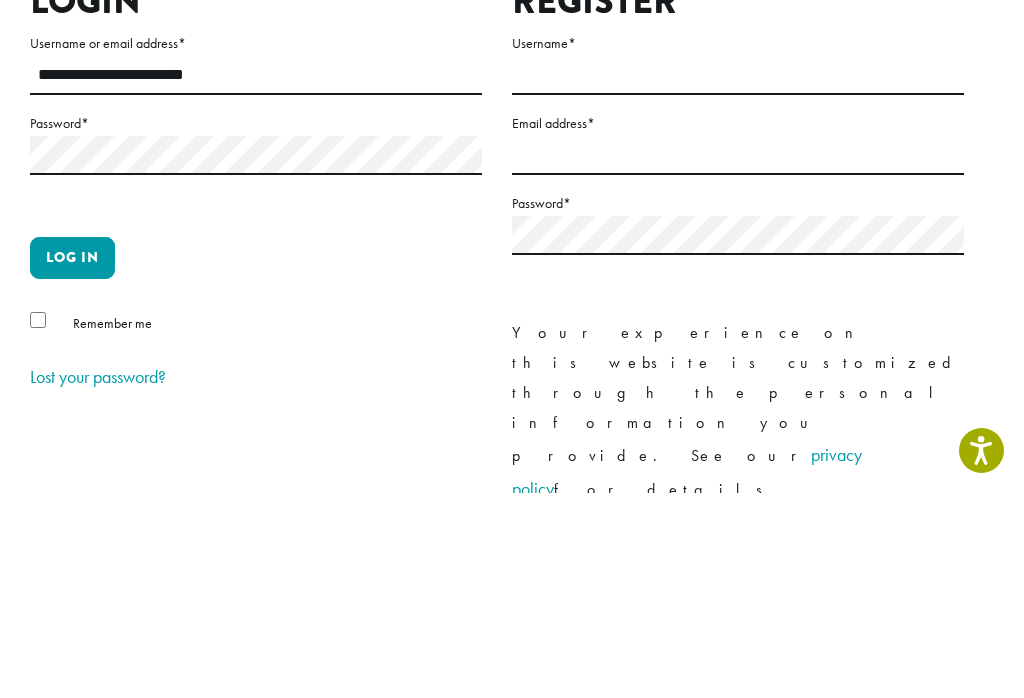 click on "Log in" at bounding box center [72, 463] 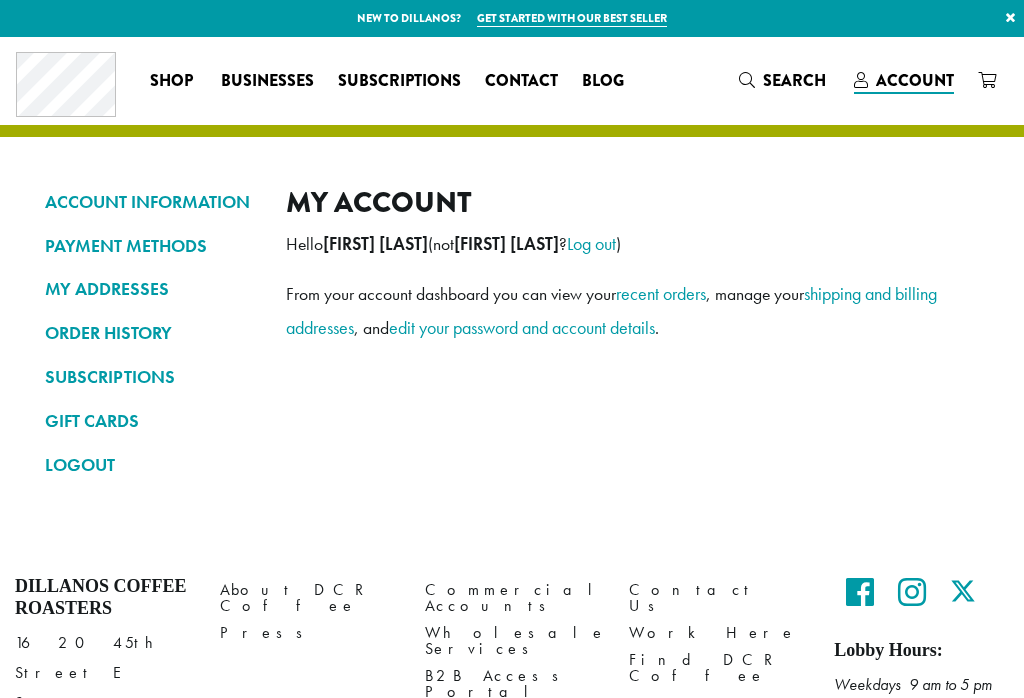 scroll, scrollTop: 0, scrollLeft: 0, axis: both 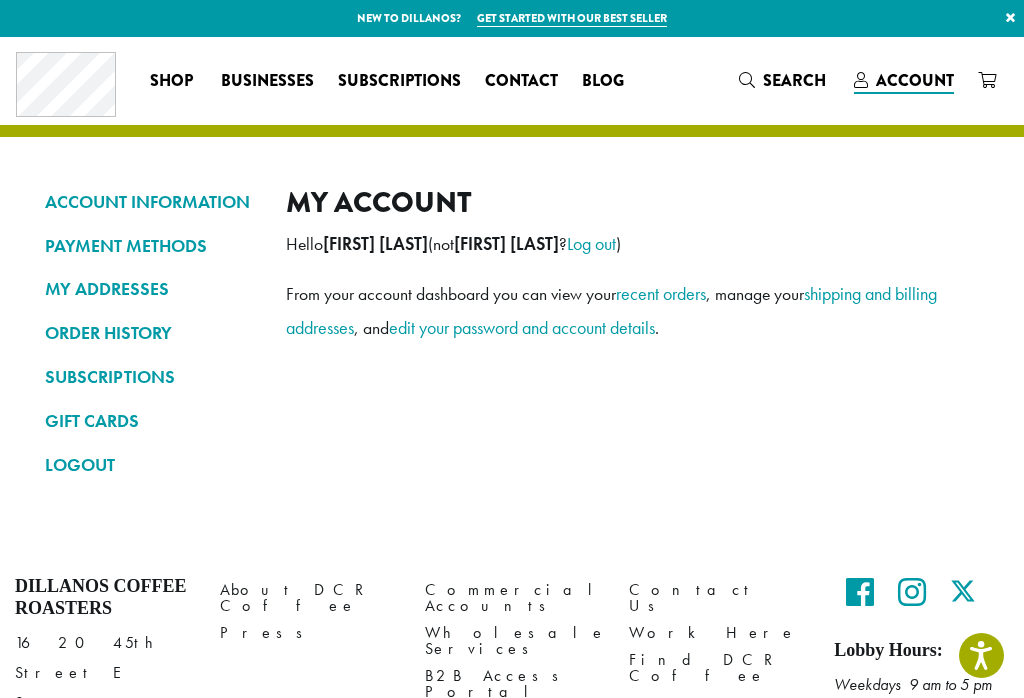 click on "ORDER HISTORY" at bounding box center (150, 333) 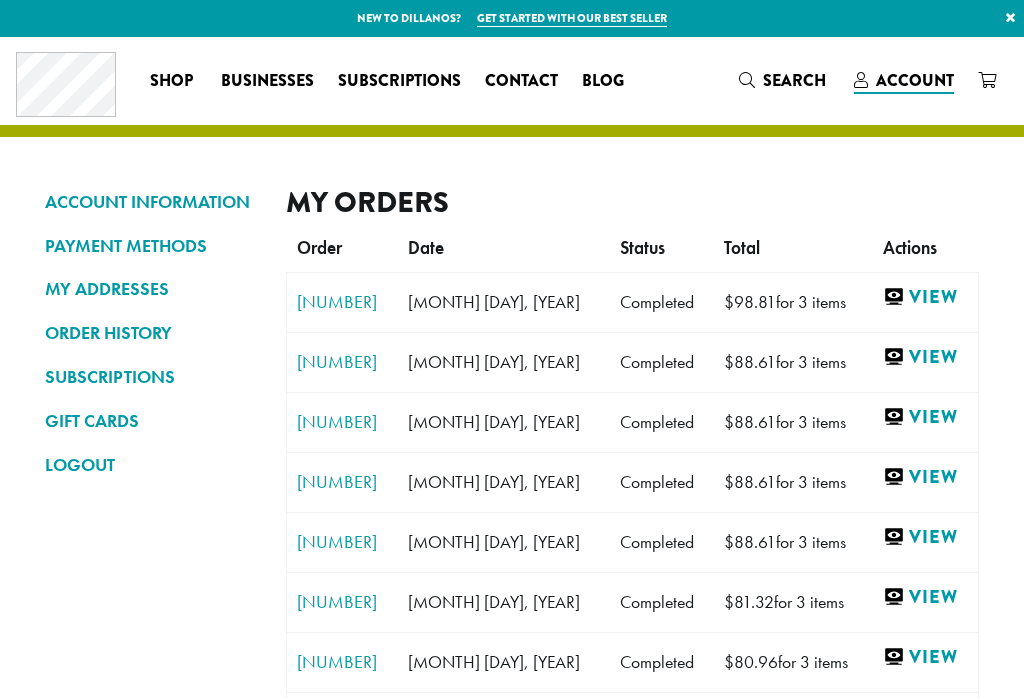 scroll, scrollTop: 0, scrollLeft: 0, axis: both 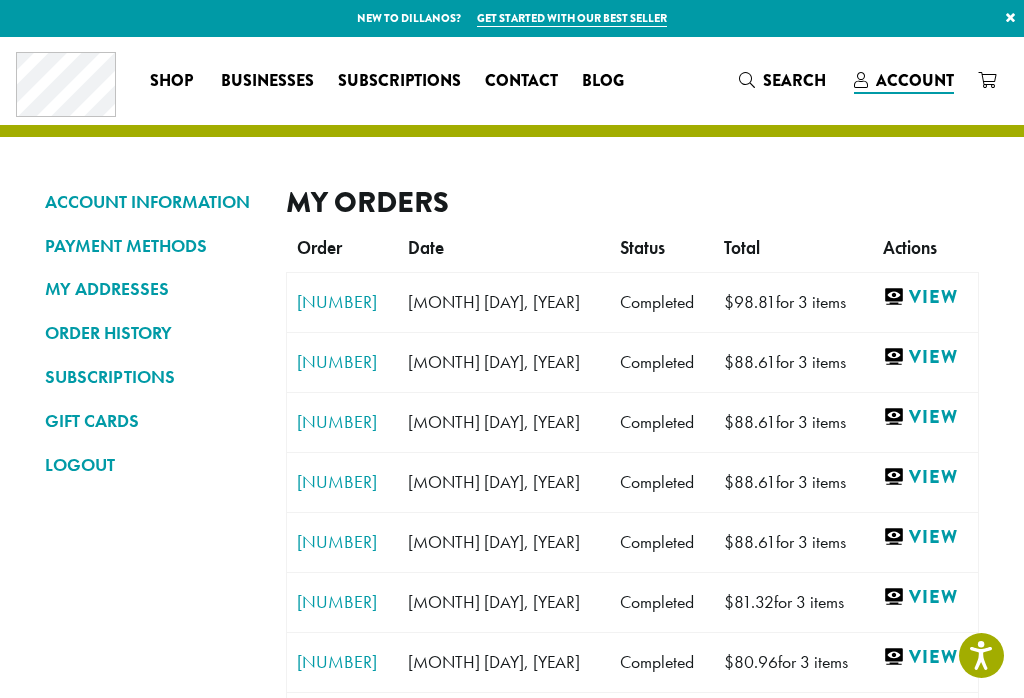 click on "[NUMBER]" at bounding box center (342, 302) 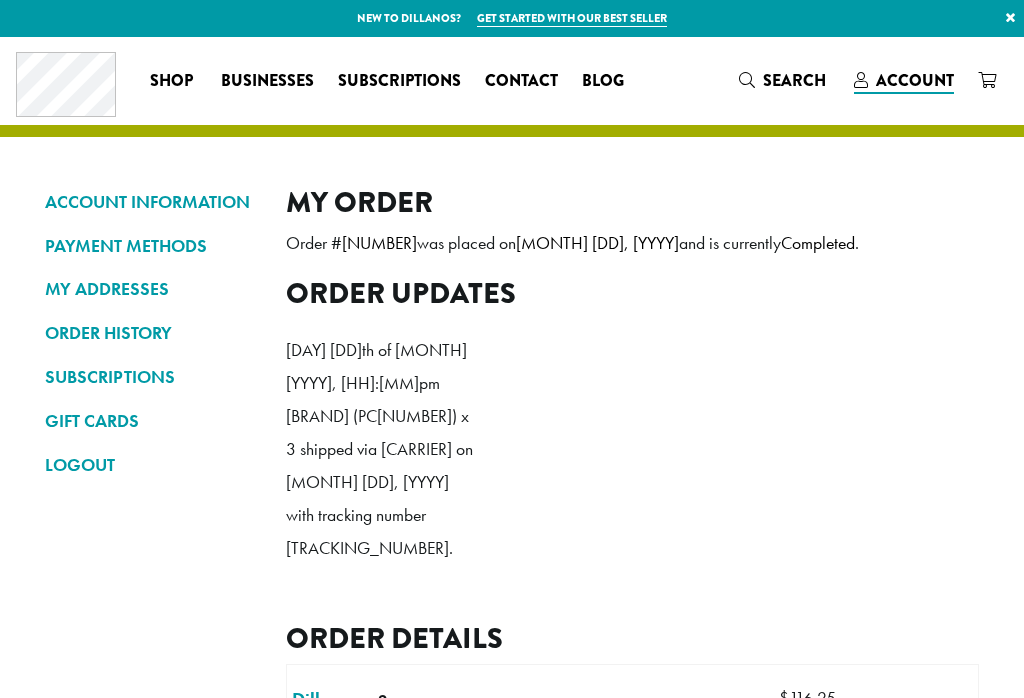 scroll, scrollTop: 0, scrollLeft: 0, axis: both 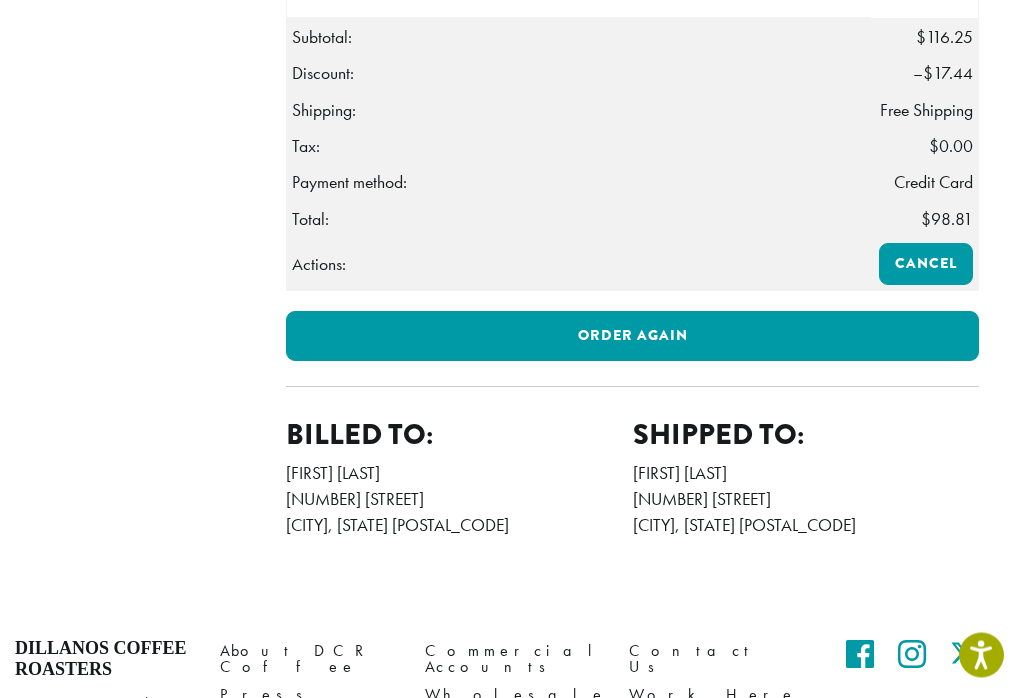 click on "Order again" at bounding box center [632, 337] 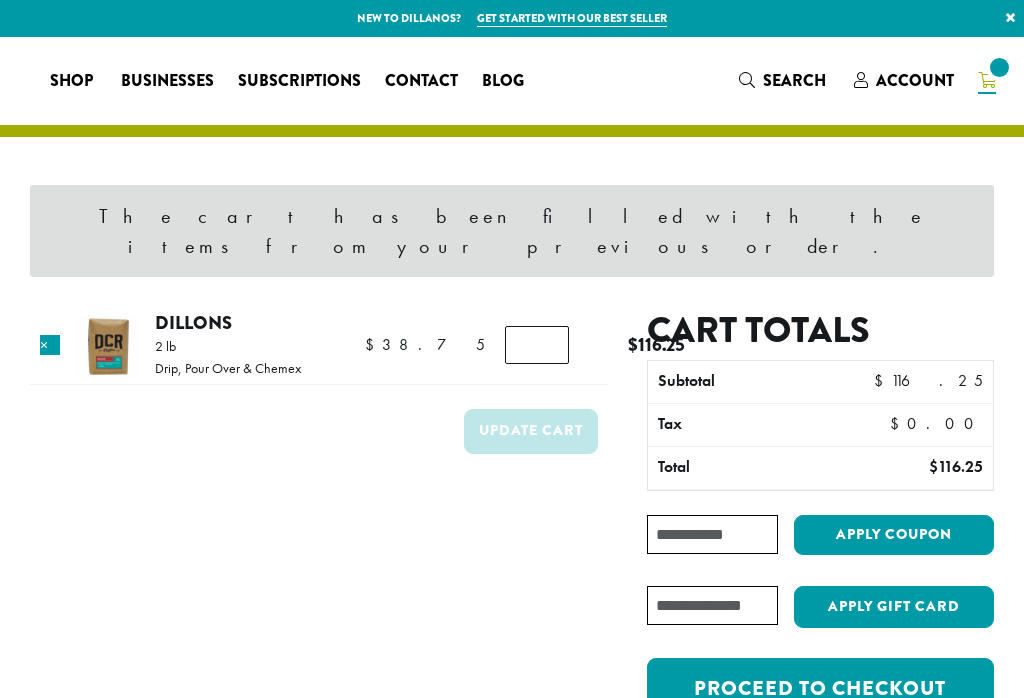 scroll, scrollTop: 0, scrollLeft: 0, axis: both 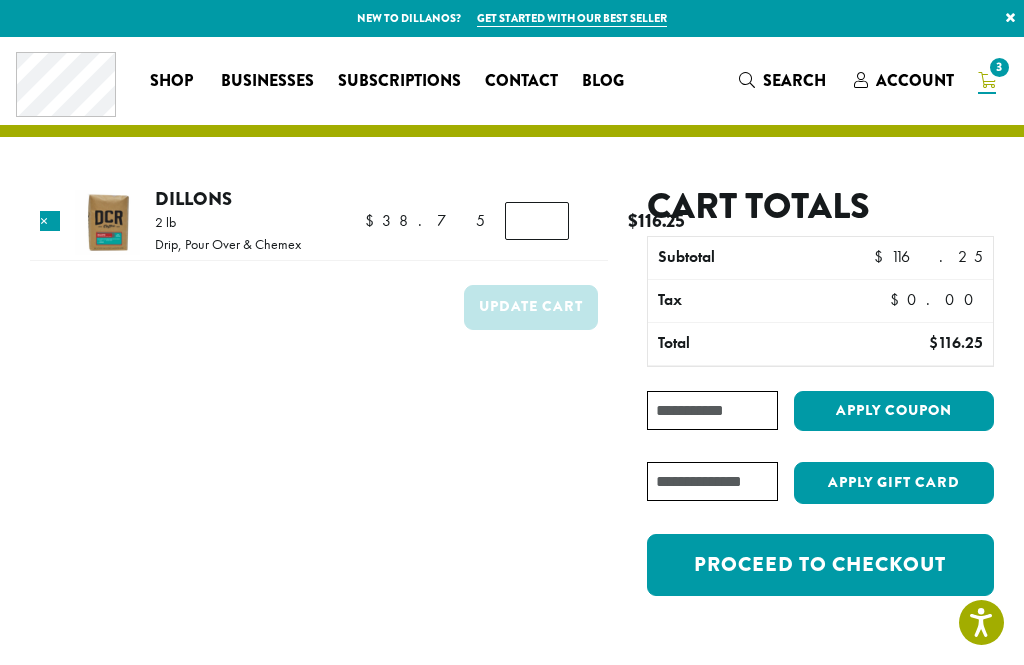 click on "Coupon:" at bounding box center [712, 410] 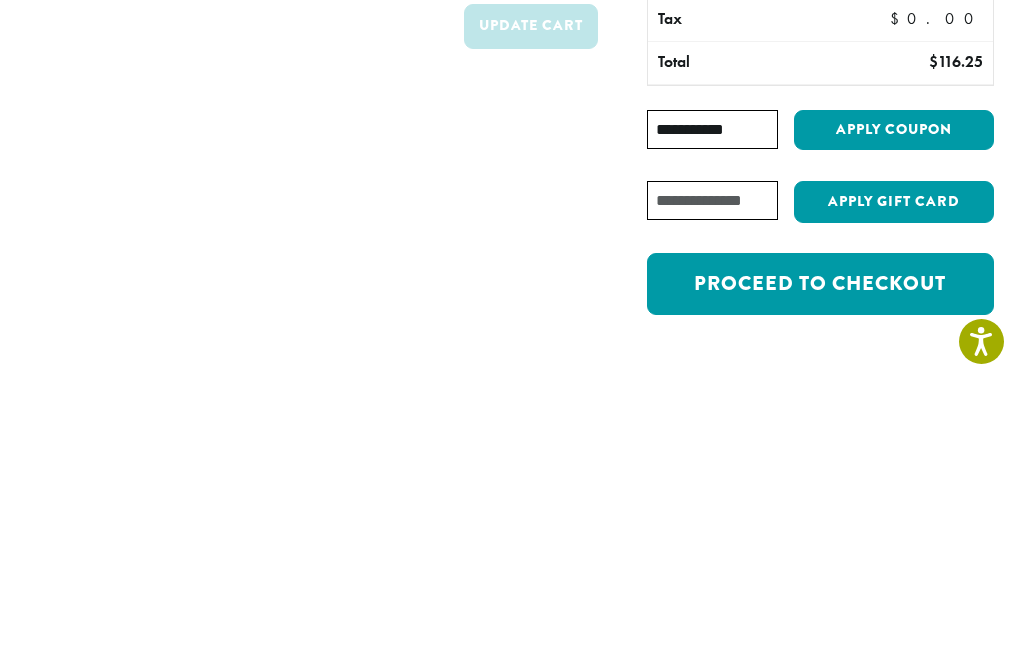 type on "**********" 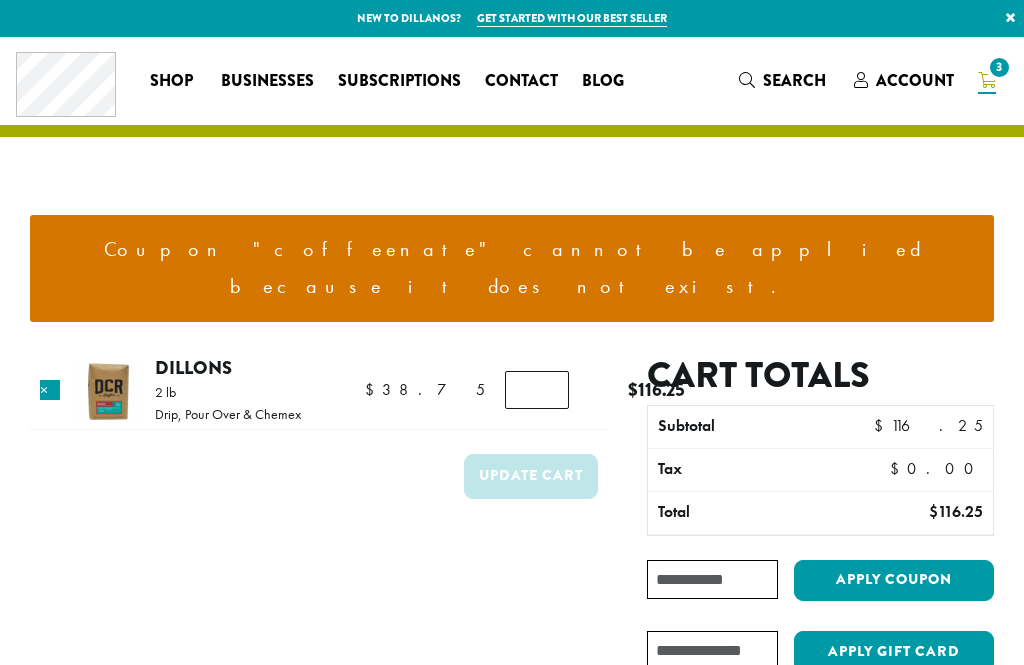 scroll, scrollTop: 0, scrollLeft: 0, axis: both 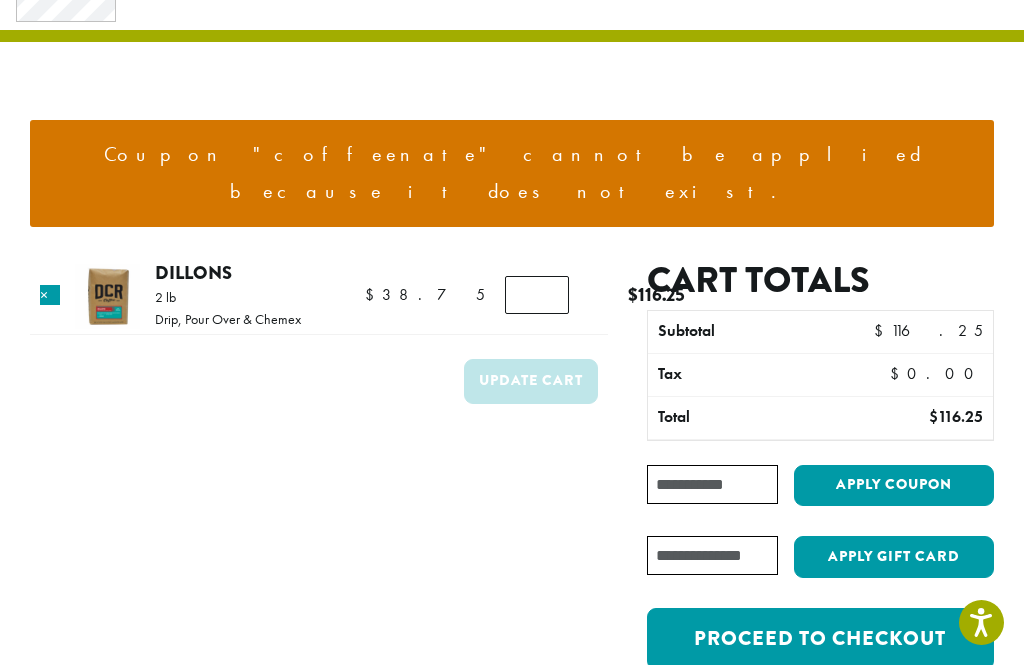 click on "Coupon:" at bounding box center (712, 484) 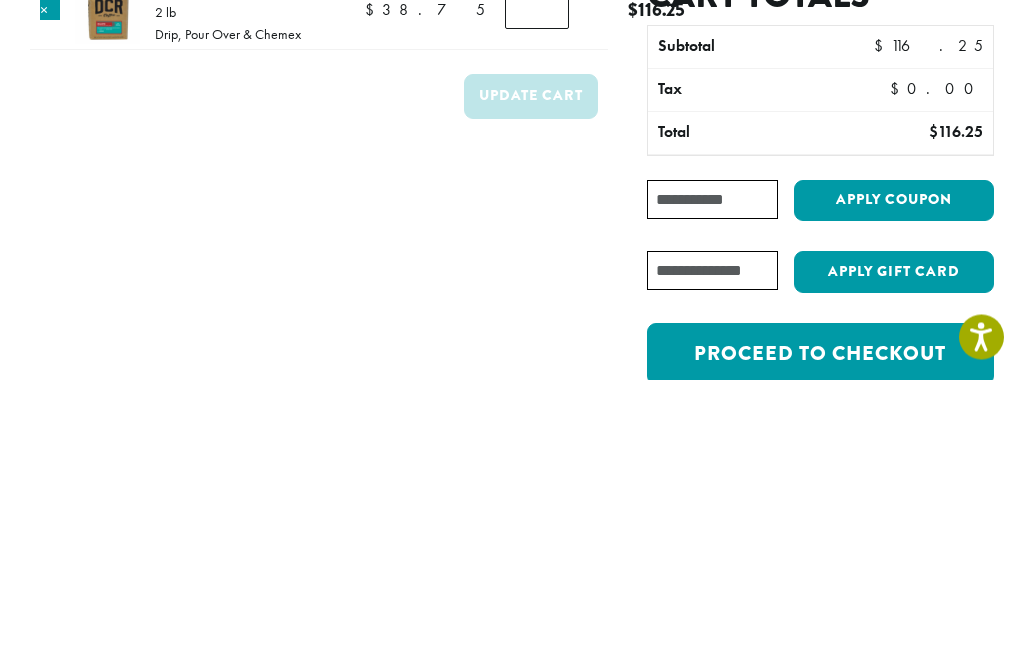 scroll, scrollTop: 380, scrollLeft: 0, axis: vertical 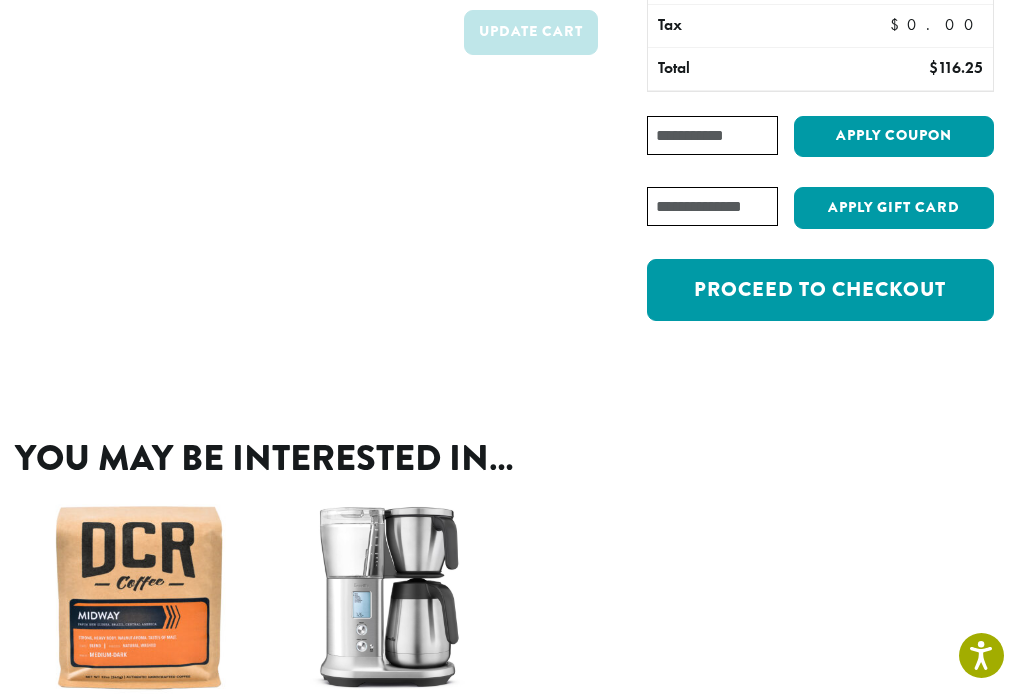 click on "Coupon:" at bounding box center (712, 135) 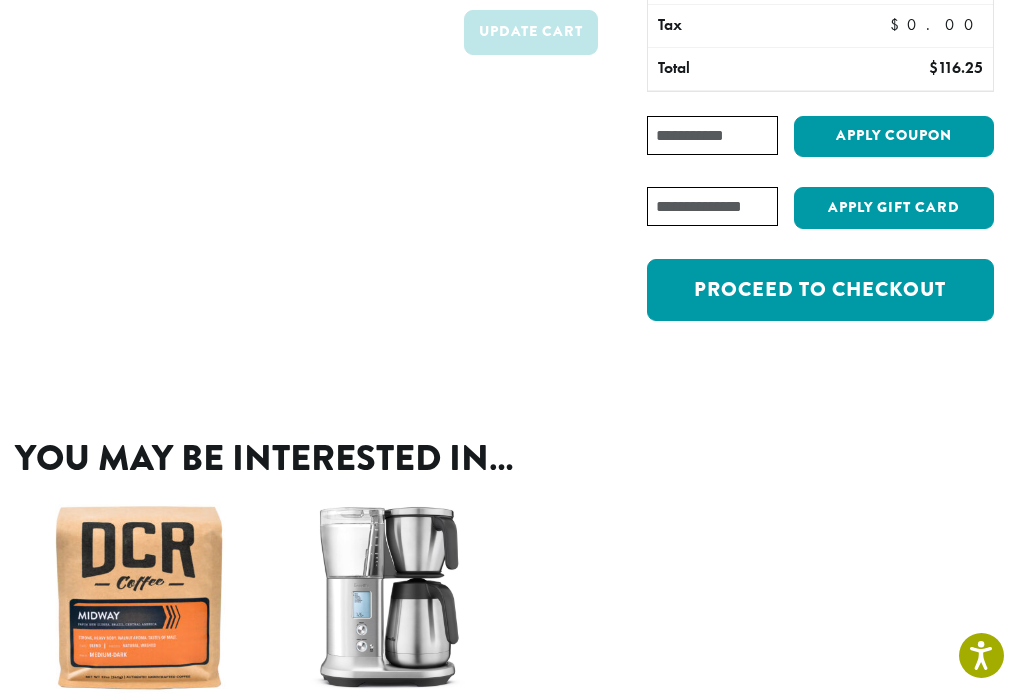 paste on "*********" 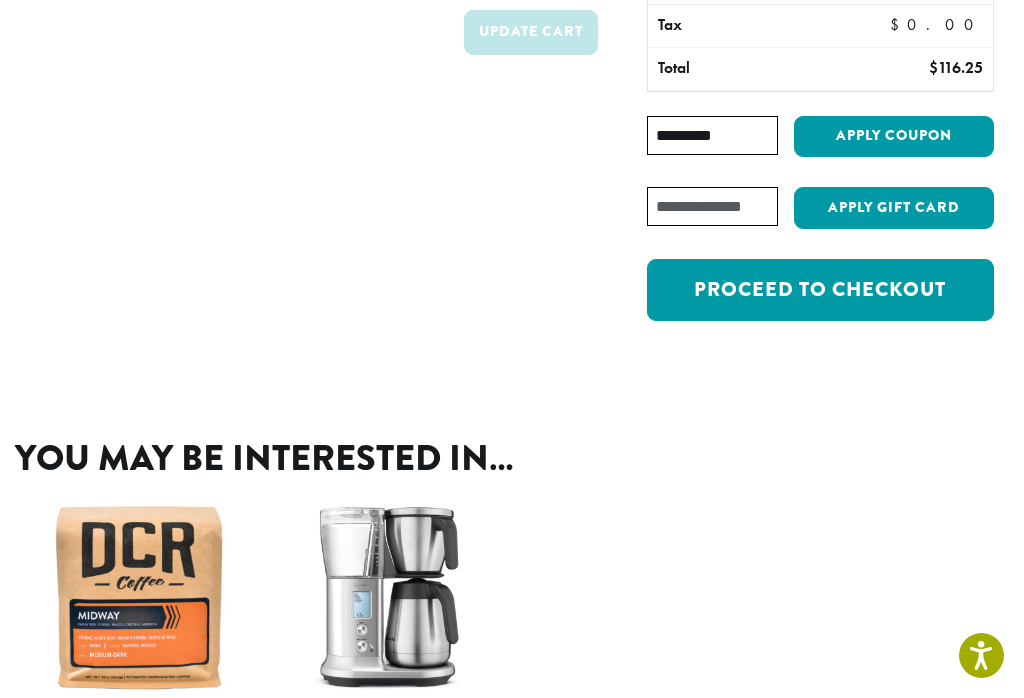 type on "*********" 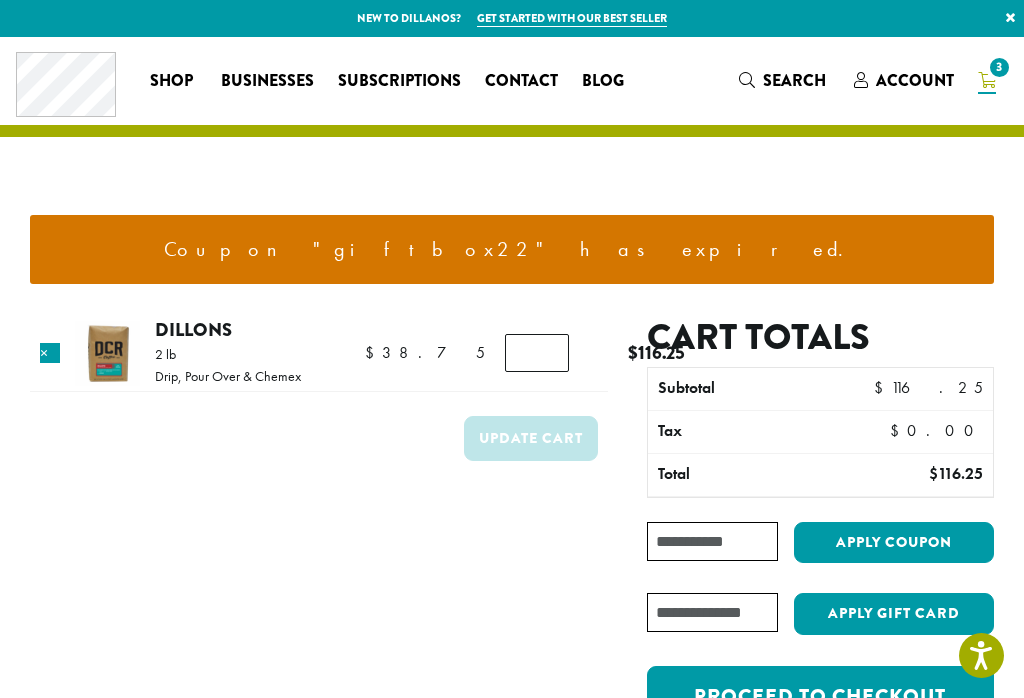 scroll, scrollTop: 0, scrollLeft: 0, axis: both 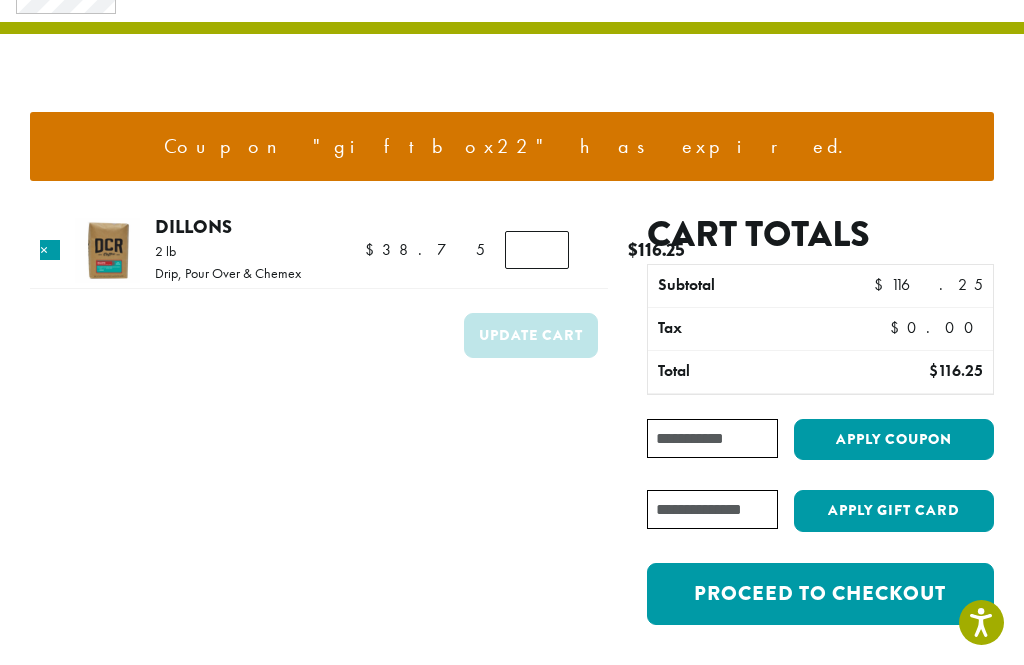 click on "Coupon:" at bounding box center (712, 438) 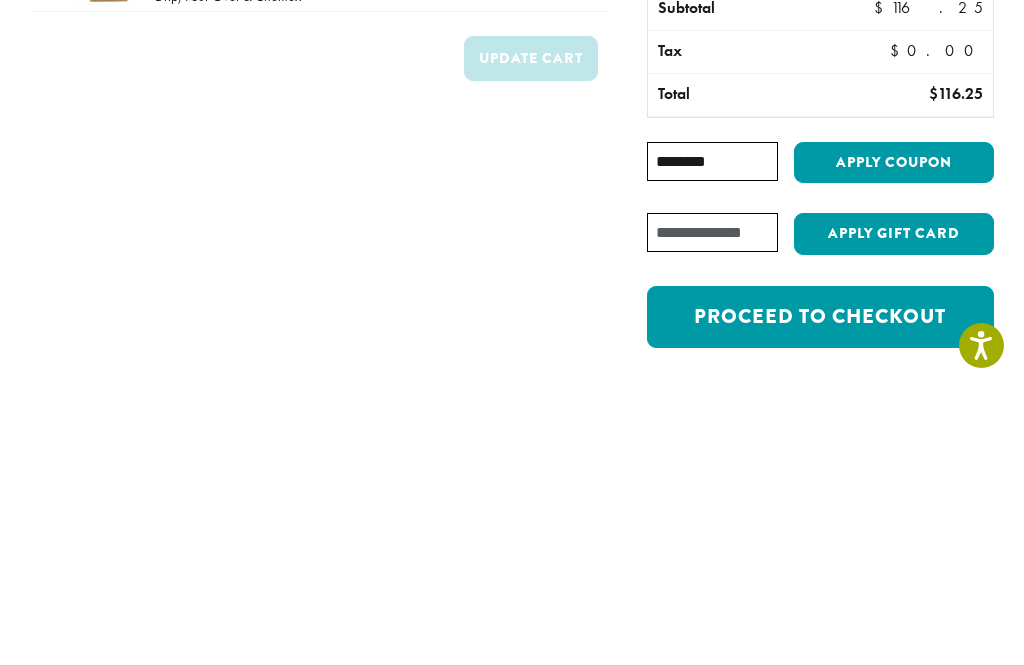 type on "********" 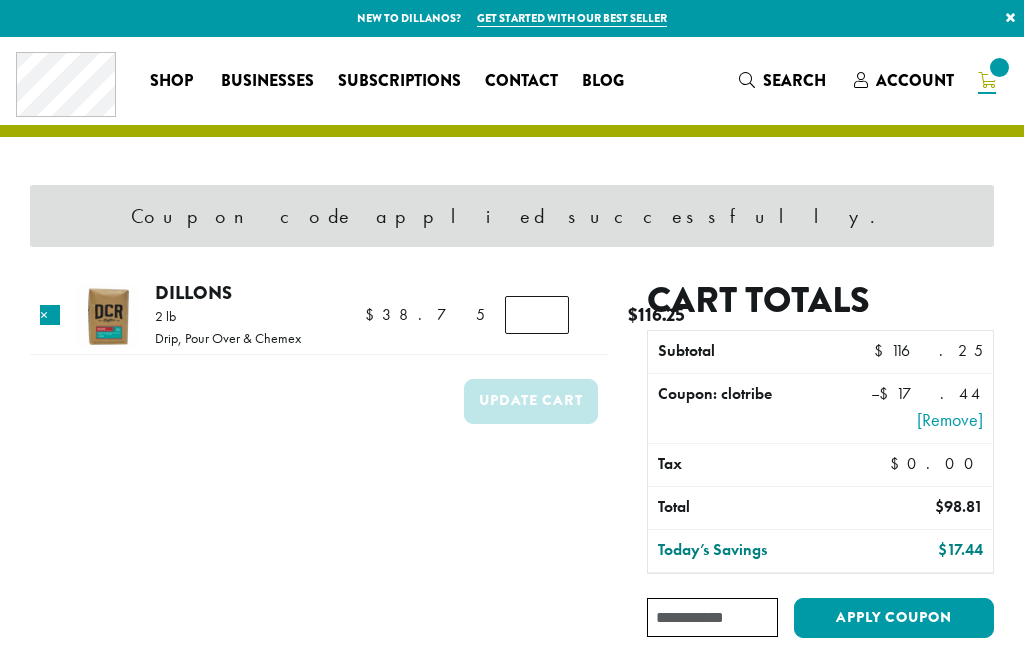 scroll, scrollTop: 0, scrollLeft: 0, axis: both 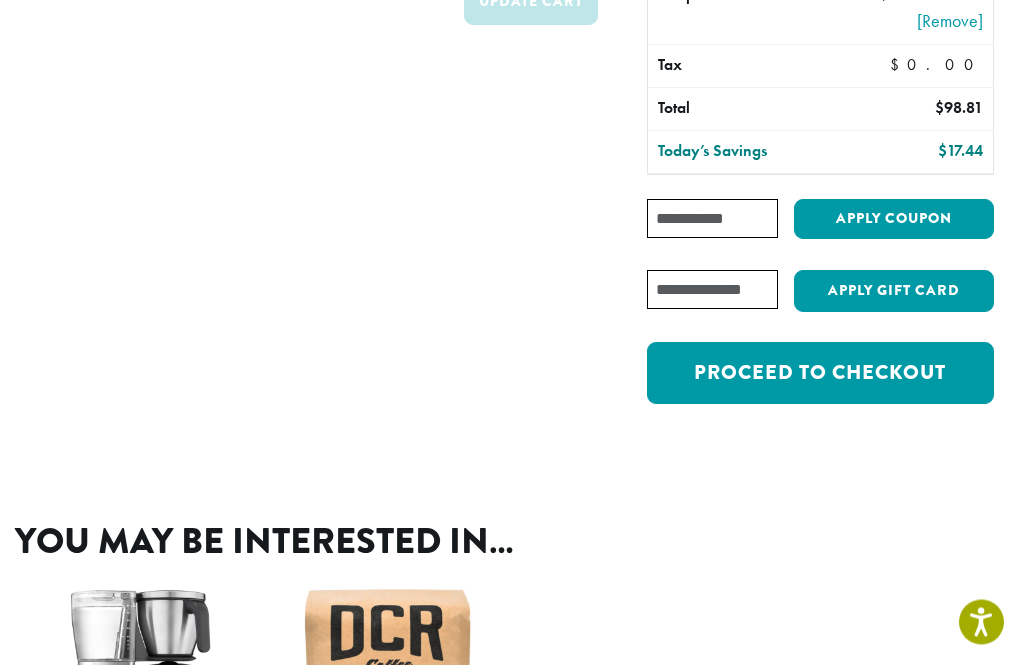 click on "Proceed to checkout" at bounding box center [820, 374] 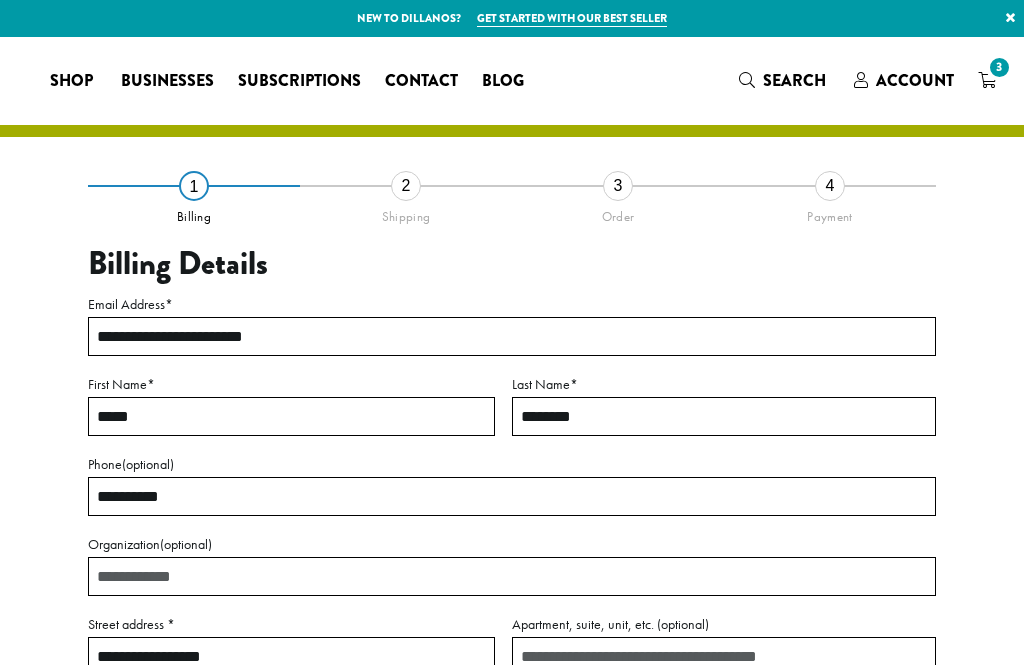select on "**" 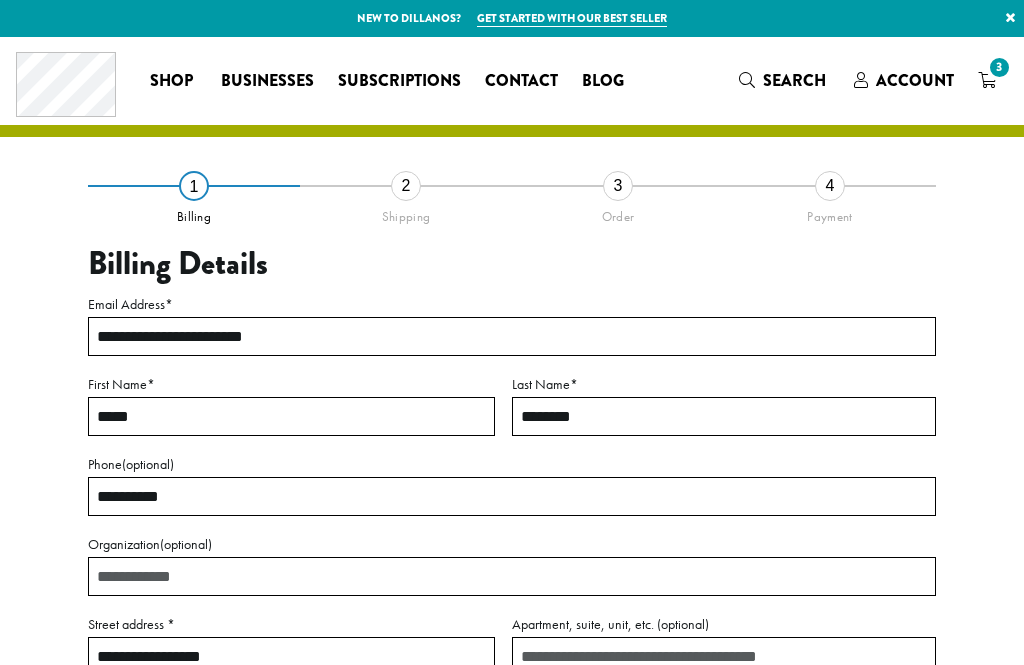 scroll, scrollTop: 0, scrollLeft: 0, axis: both 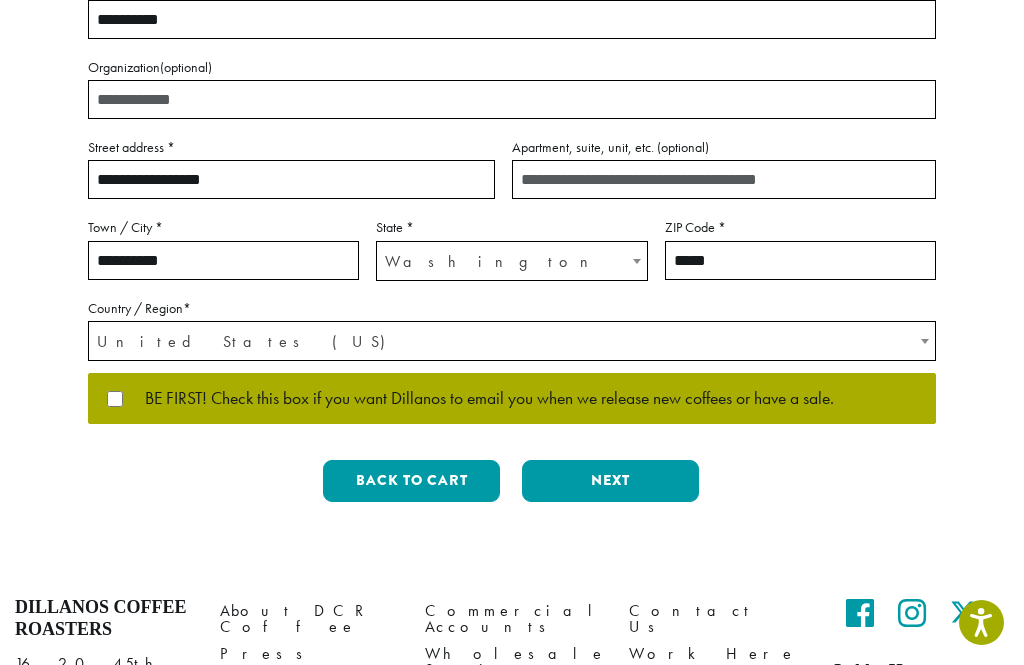click on "Next" at bounding box center [610, 481] 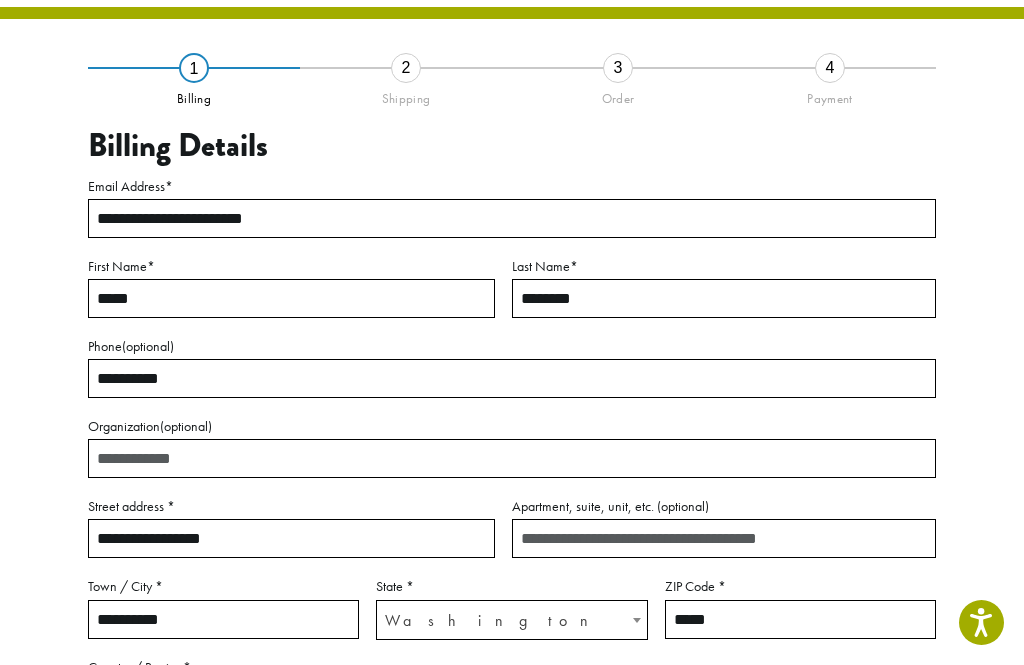 scroll, scrollTop: 114, scrollLeft: 0, axis: vertical 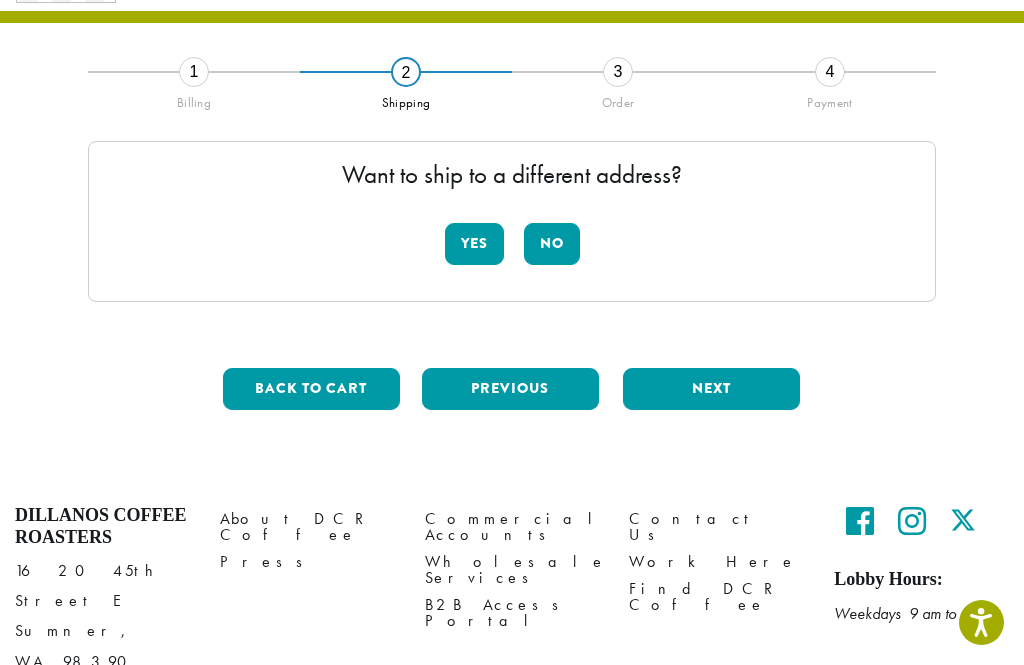 click on "No" at bounding box center (552, 244) 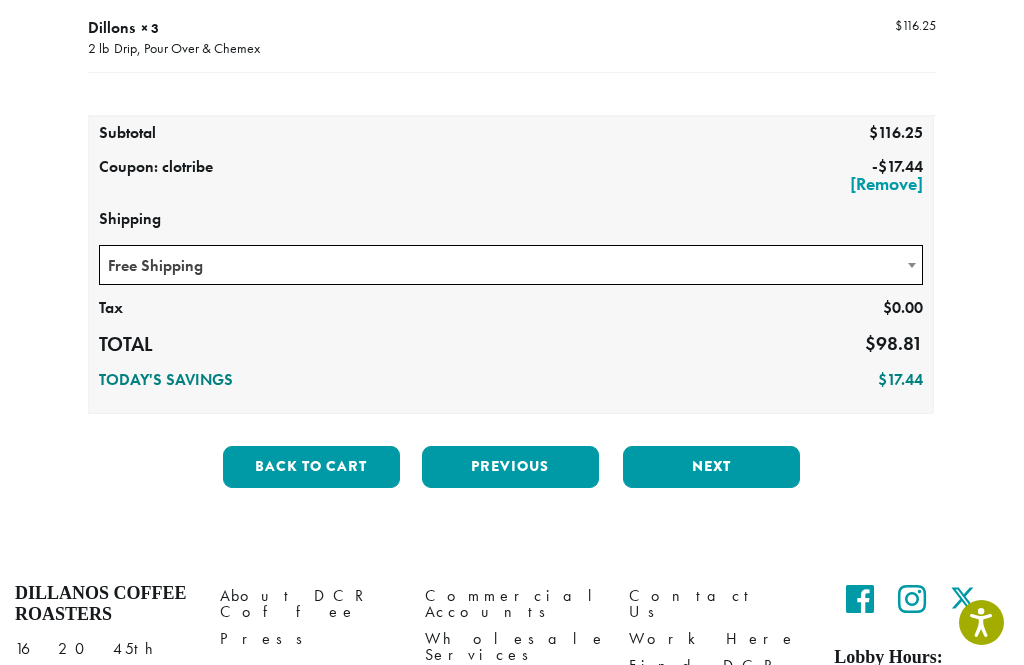 scroll, scrollTop: 282, scrollLeft: 0, axis: vertical 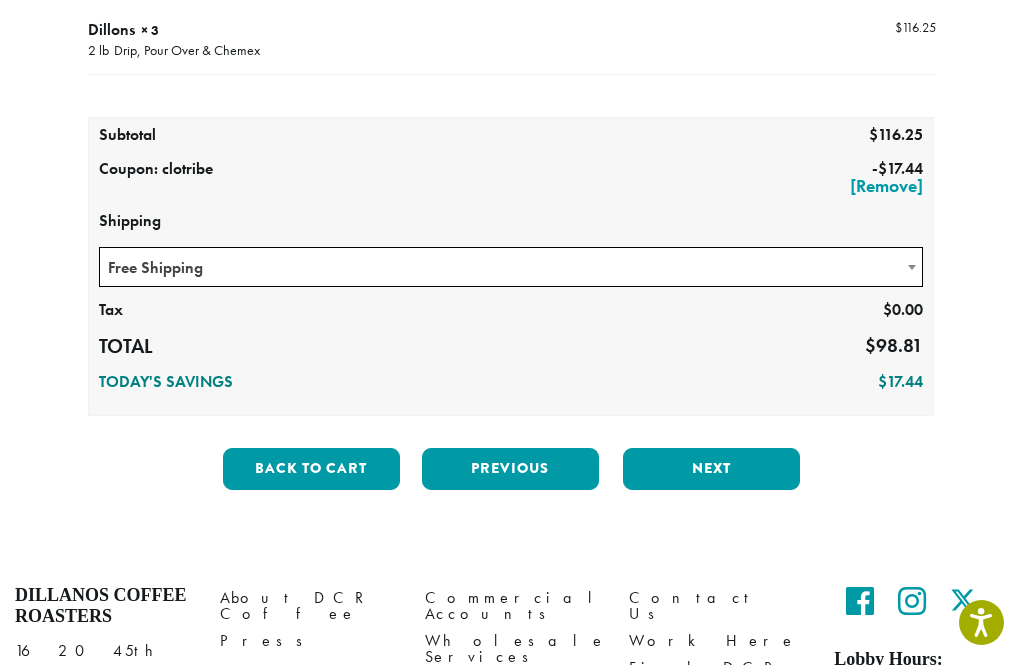 click on "Next" at bounding box center [711, 469] 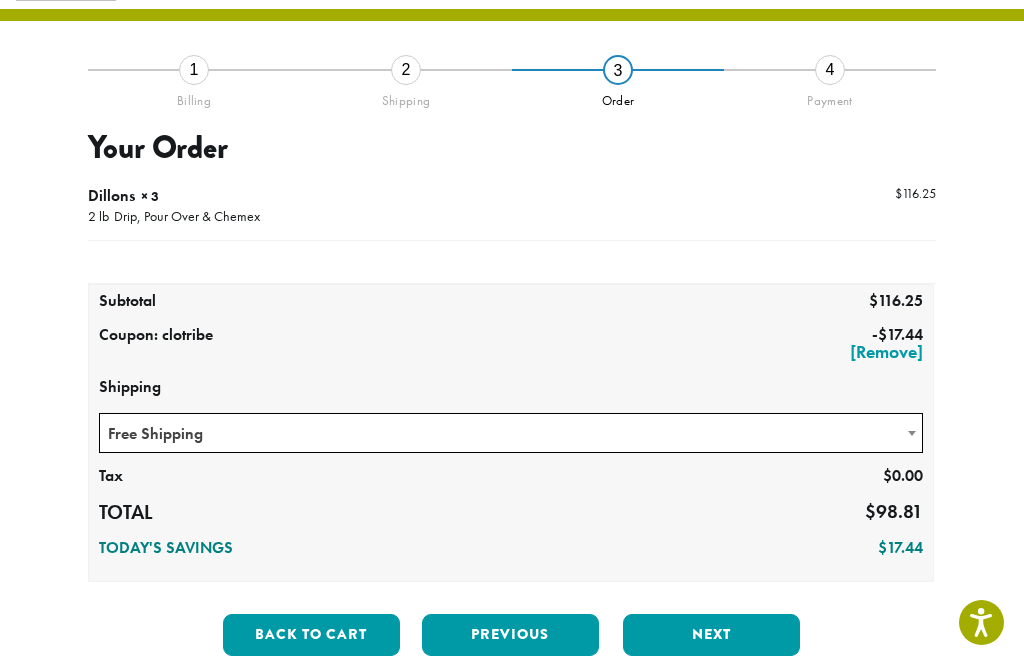 scroll, scrollTop: 114, scrollLeft: 0, axis: vertical 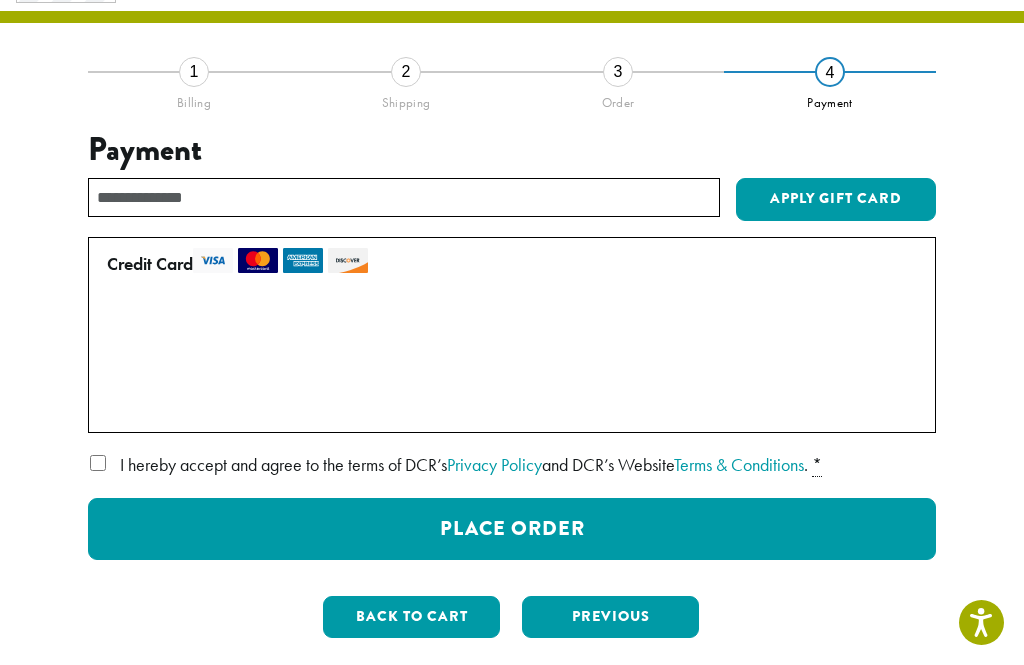 click on "Place Order" at bounding box center (512, 529) 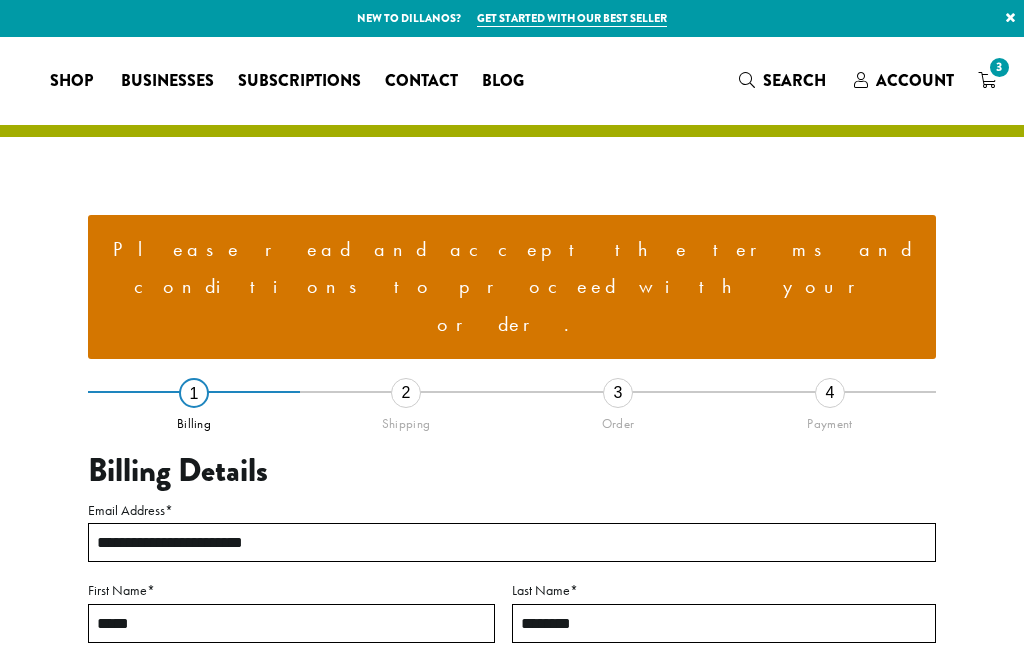 select on "**" 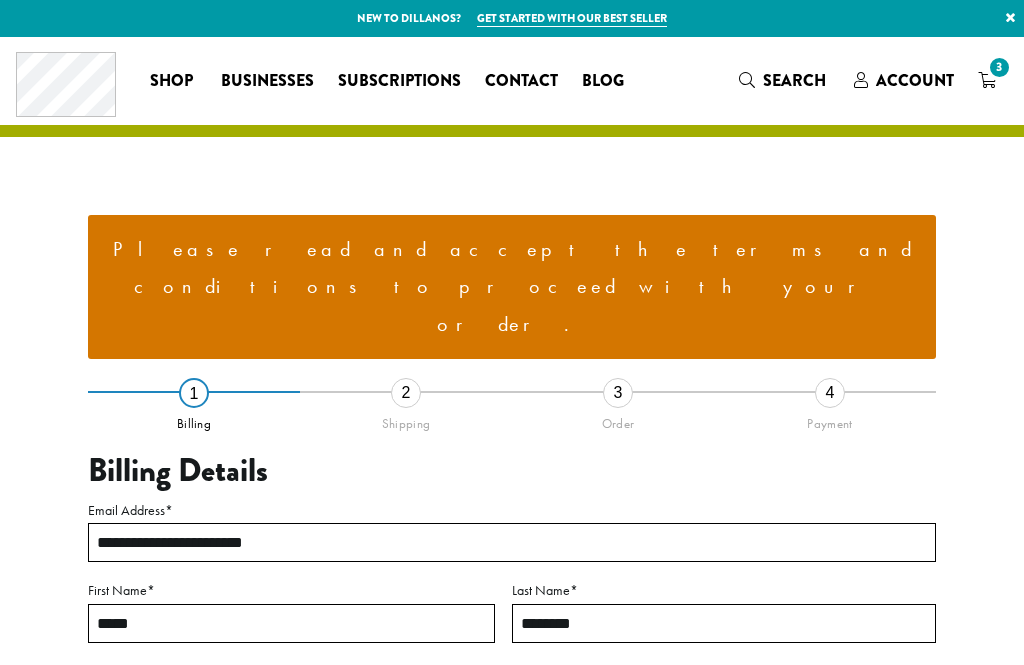 scroll, scrollTop: 0, scrollLeft: 0, axis: both 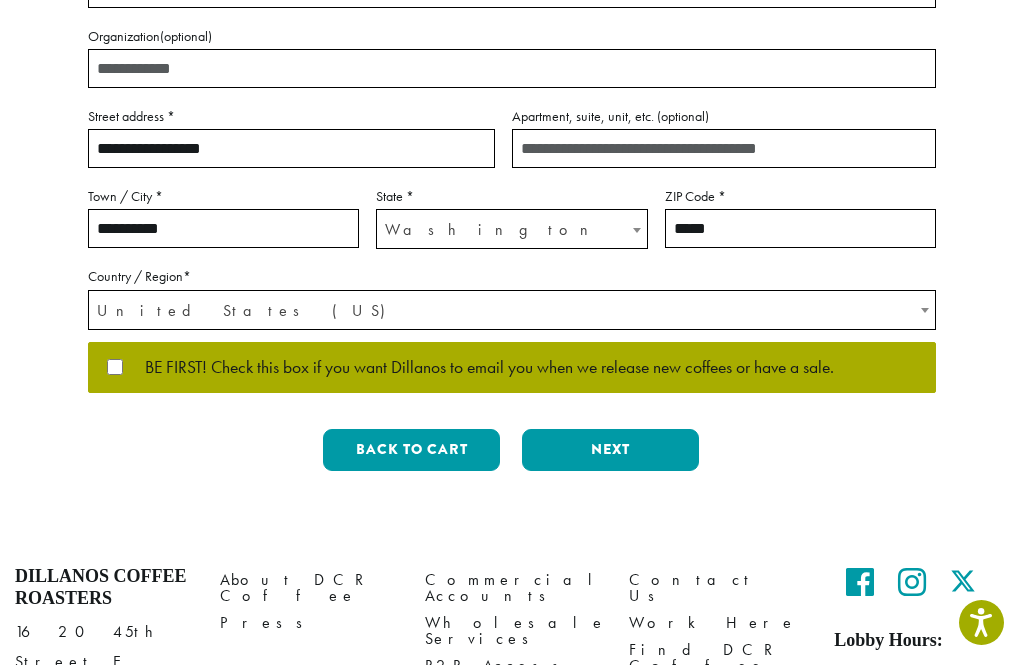 click on "Next" at bounding box center (610, 450) 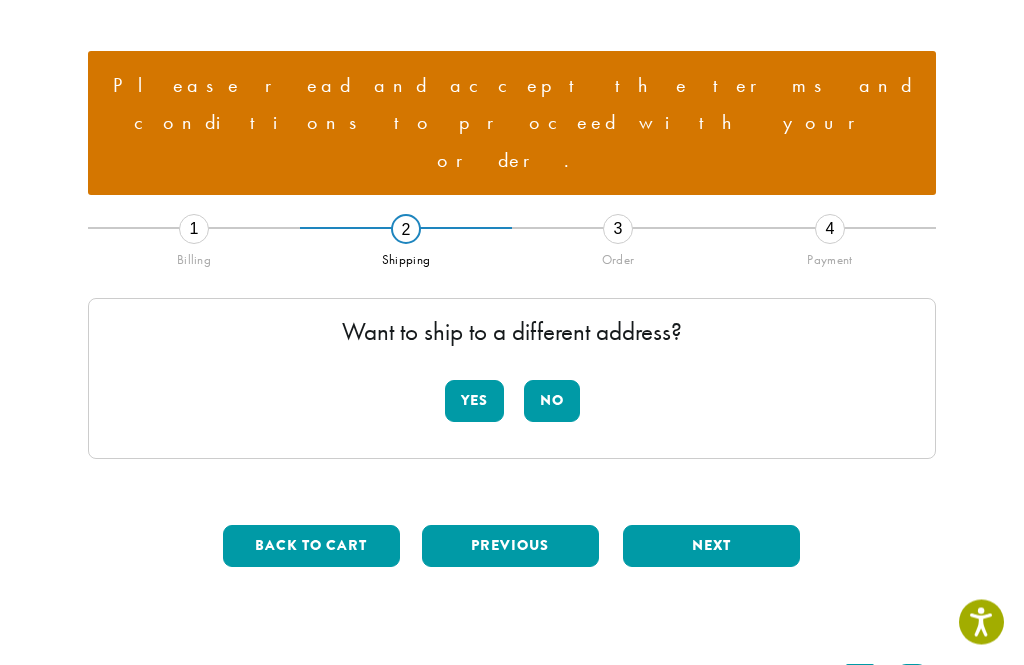 scroll, scrollTop: 154, scrollLeft: 0, axis: vertical 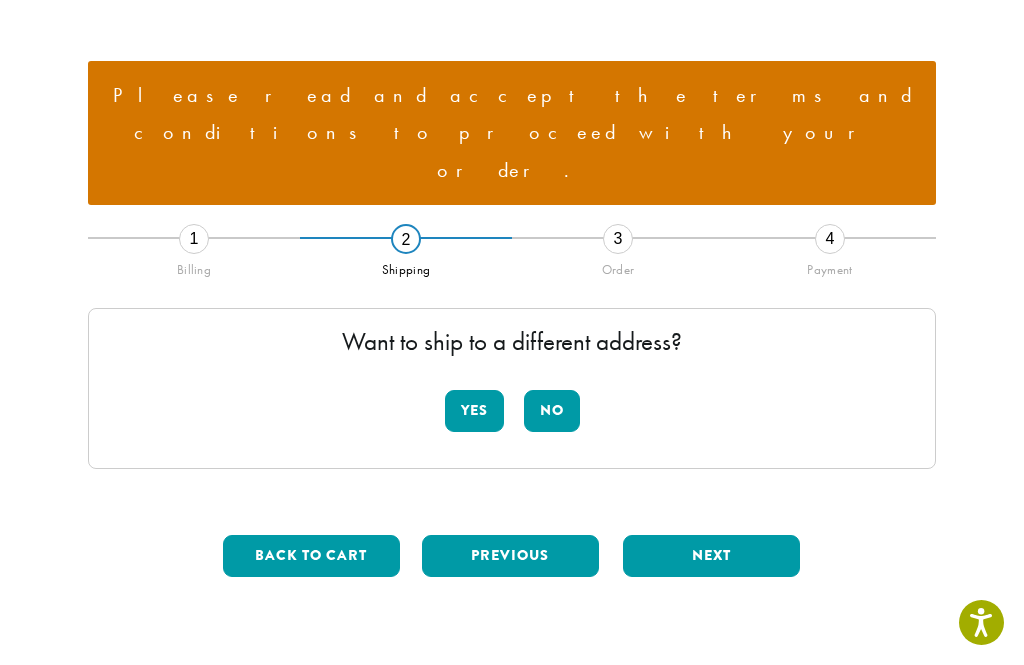 click on "No" at bounding box center (552, 411) 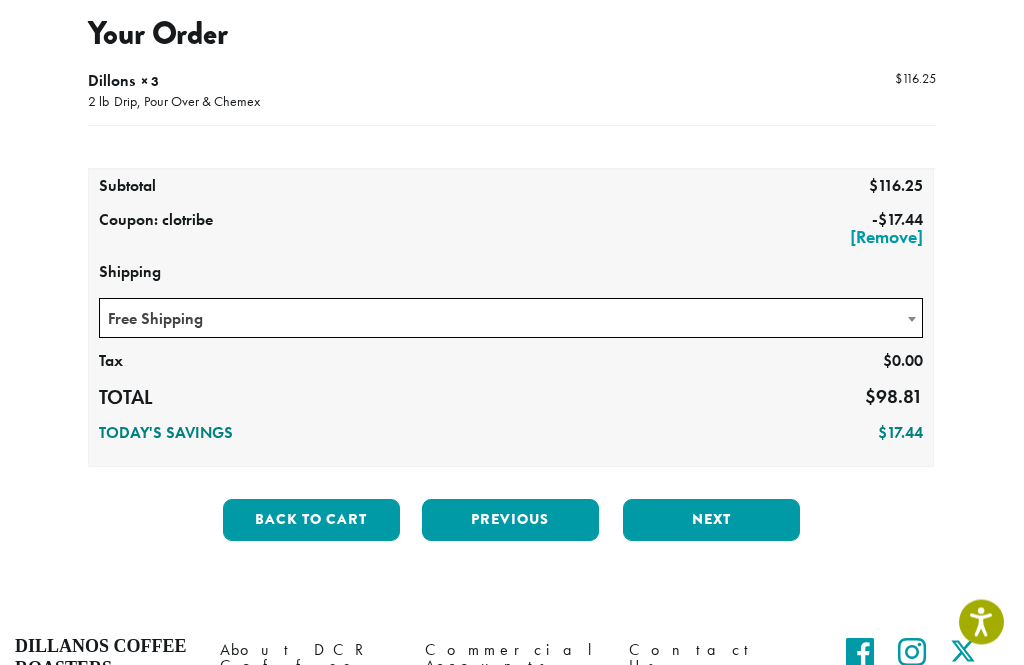 scroll, scrollTop: 438, scrollLeft: 0, axis: vertical 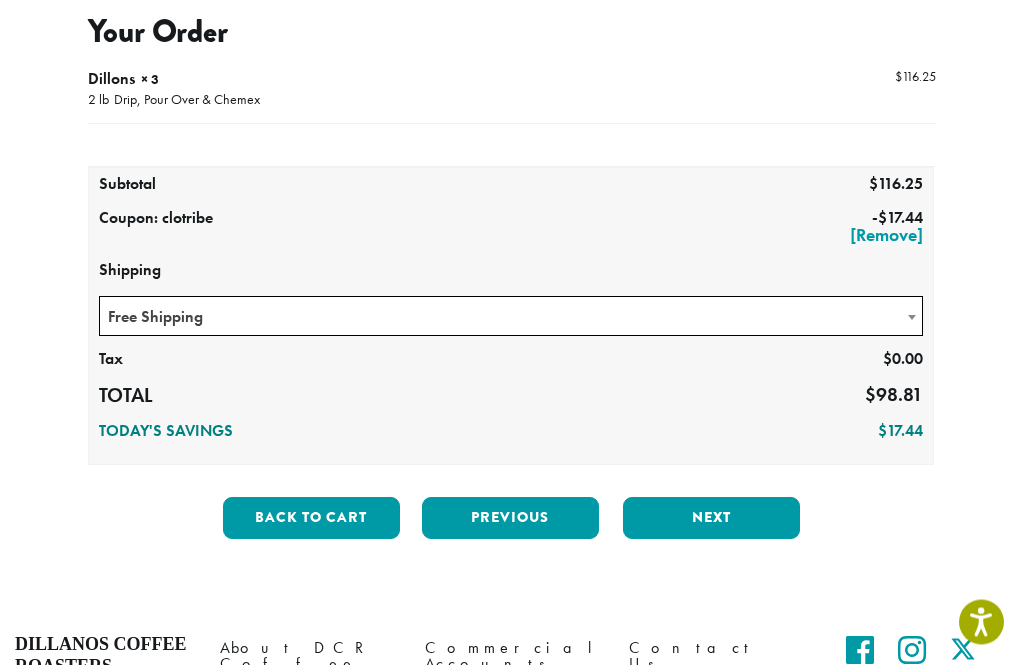 click on "Next" at bounding box center [711, 519] 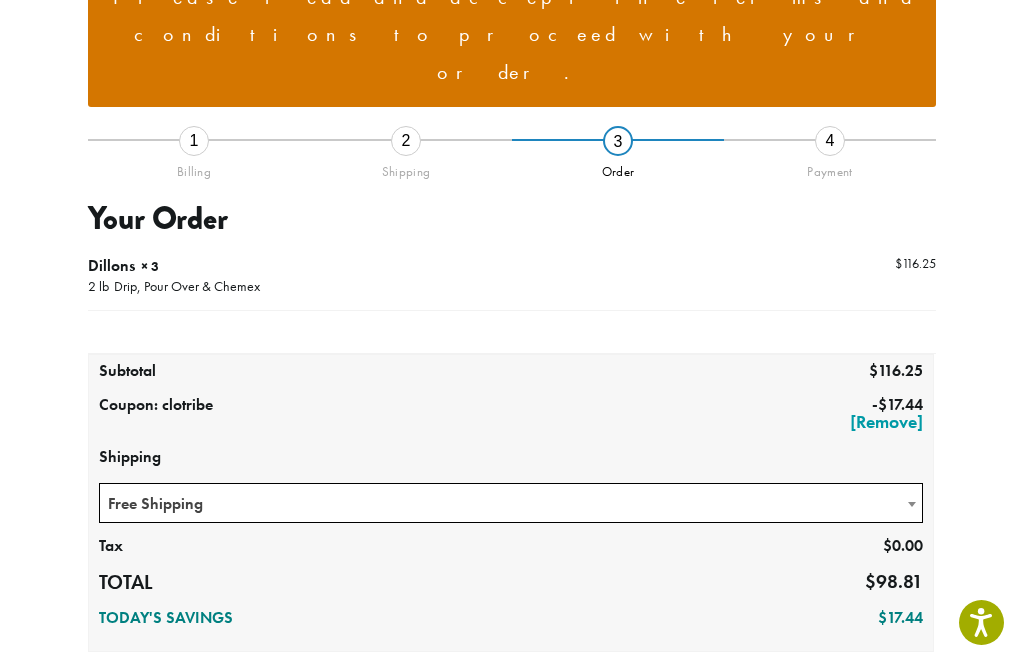 scroll, scrollTop: 245, scrollLeft: 0, axis: vertical 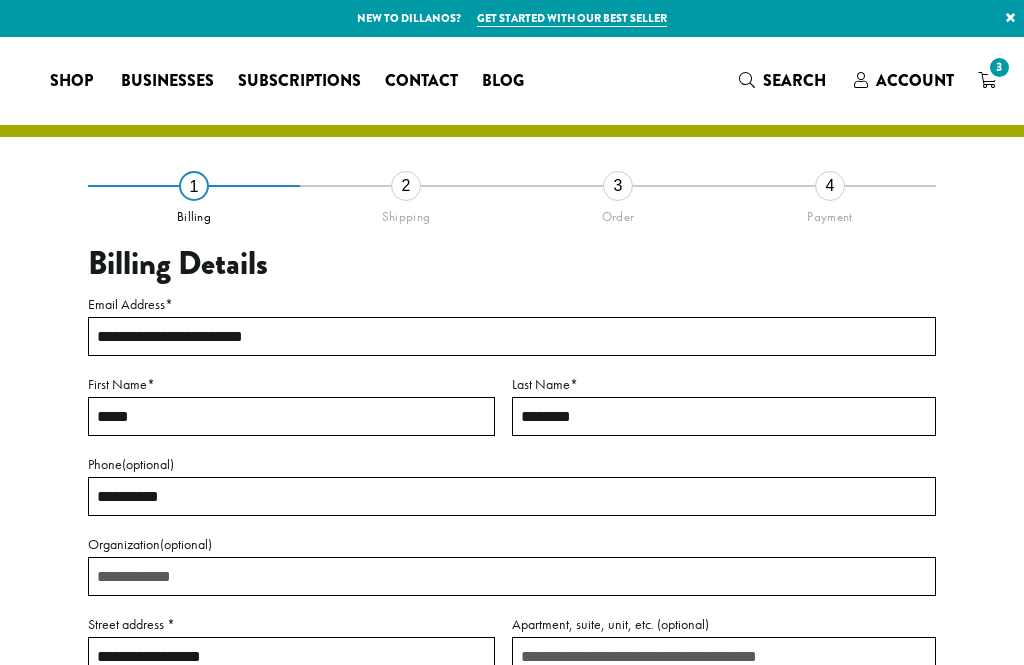 select on "**" 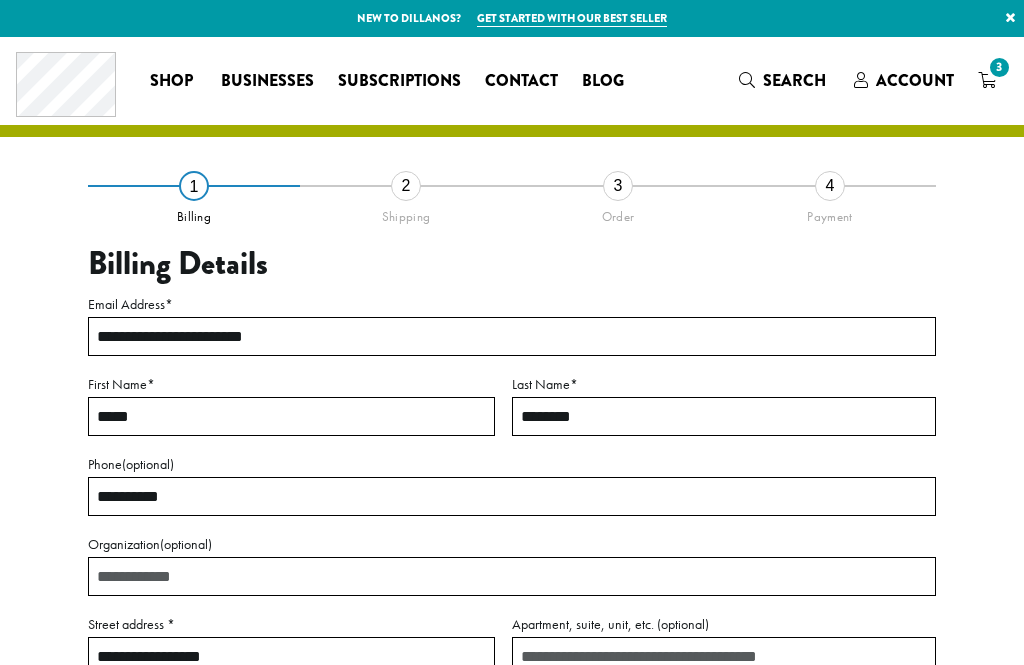 scroll, scrollTop: 0, scrollLeft: 0, axis: both 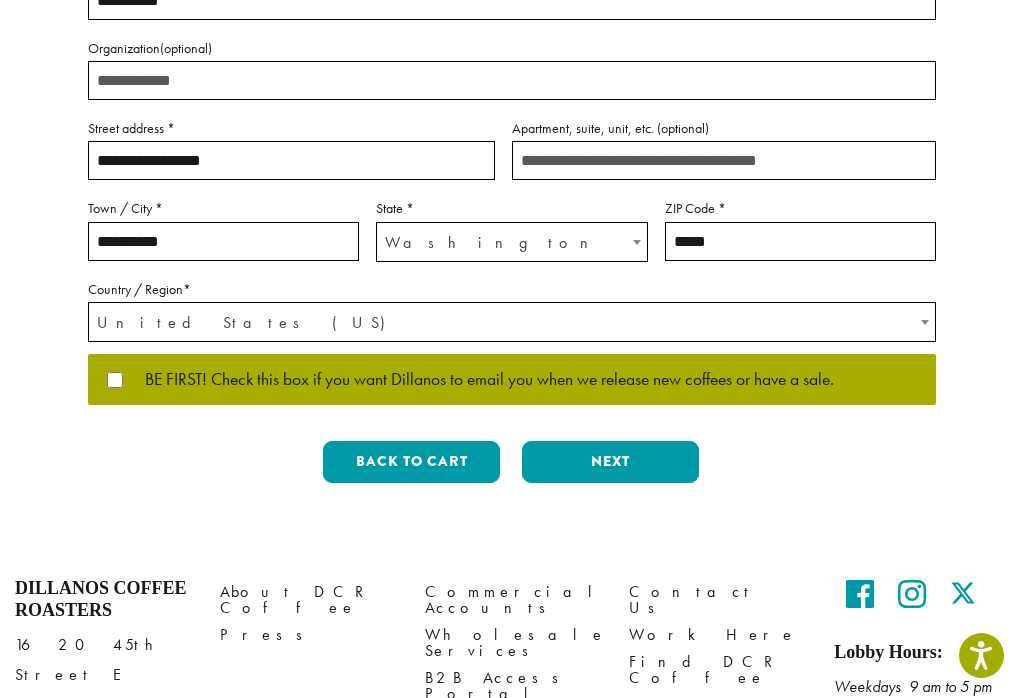 click on "Next" at bounding box center [610, 462] 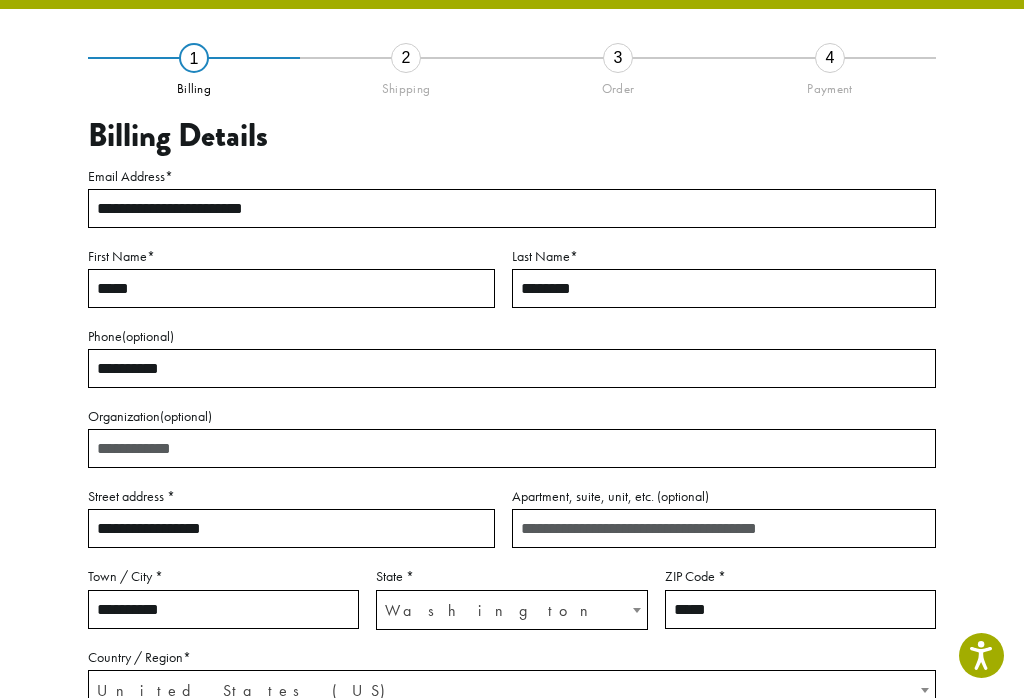 scroll, scrollTop: 114, scrollLeft: 0, axis: vertical 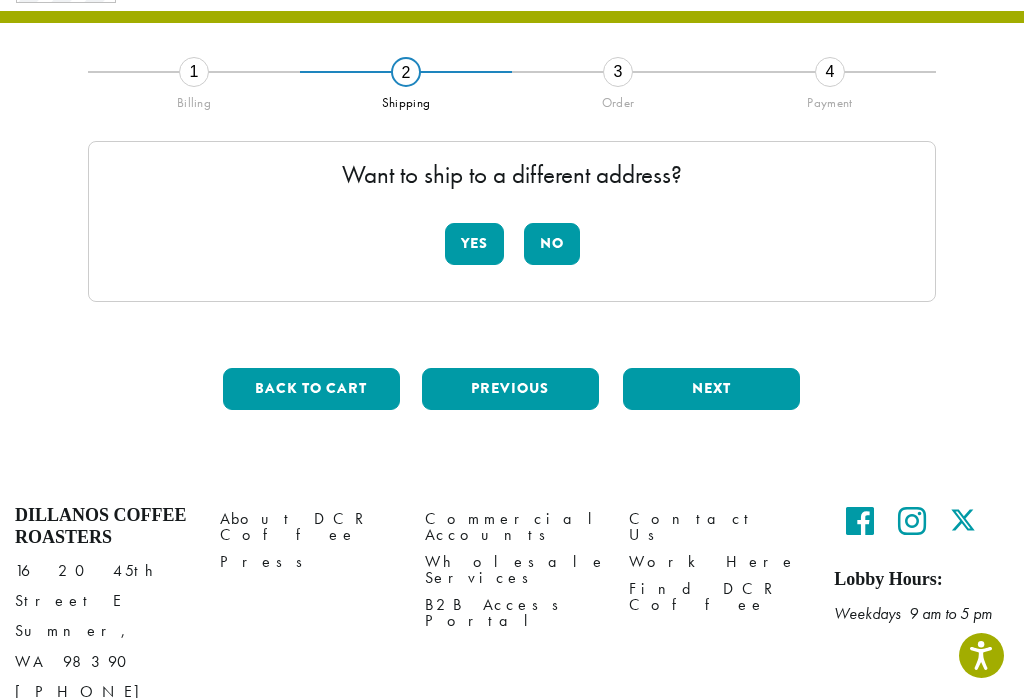 click on "No" at bounding box center (552, 244) 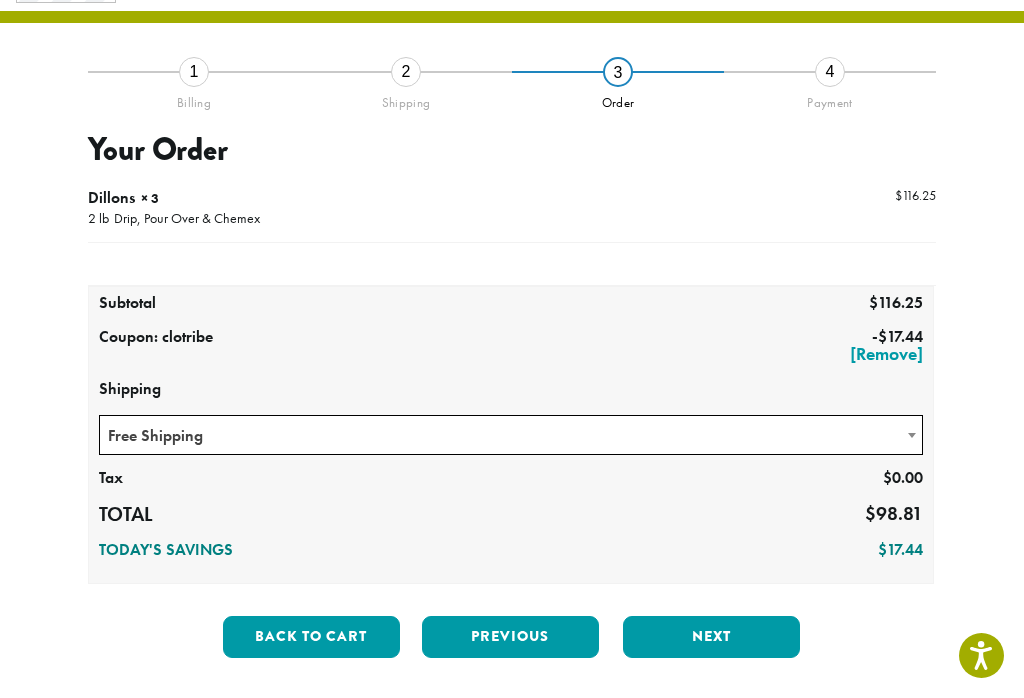 click on "Next" at bounding box center [711, 637] 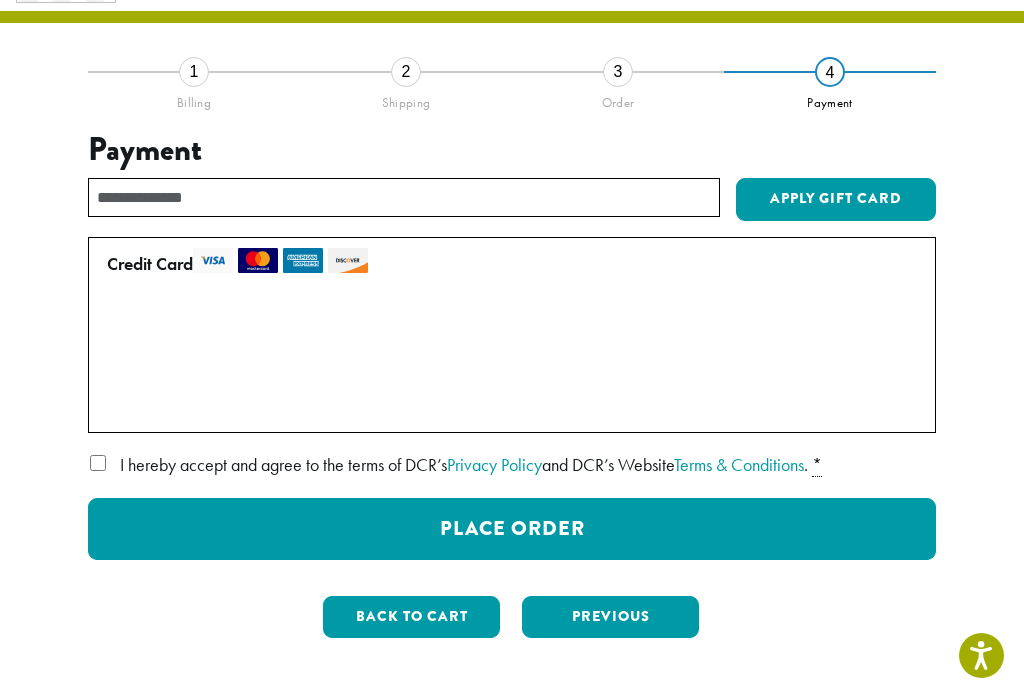 click on "Place Order" at bounding box center (512, 529) 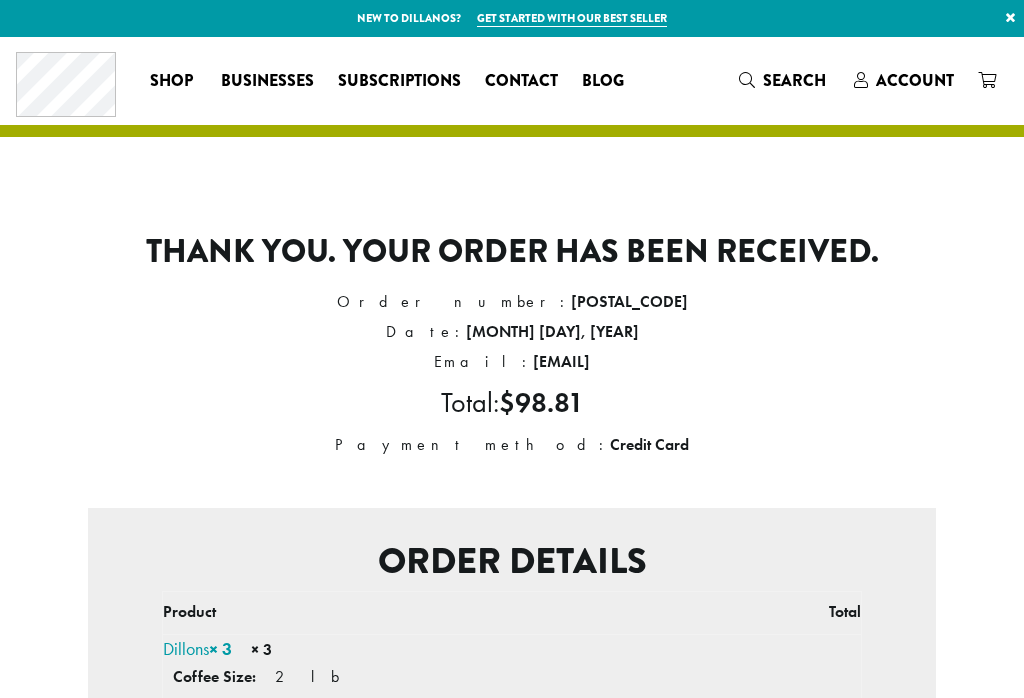 scroll, scrollTop: 0, scrollLeft: 0, axis: both 